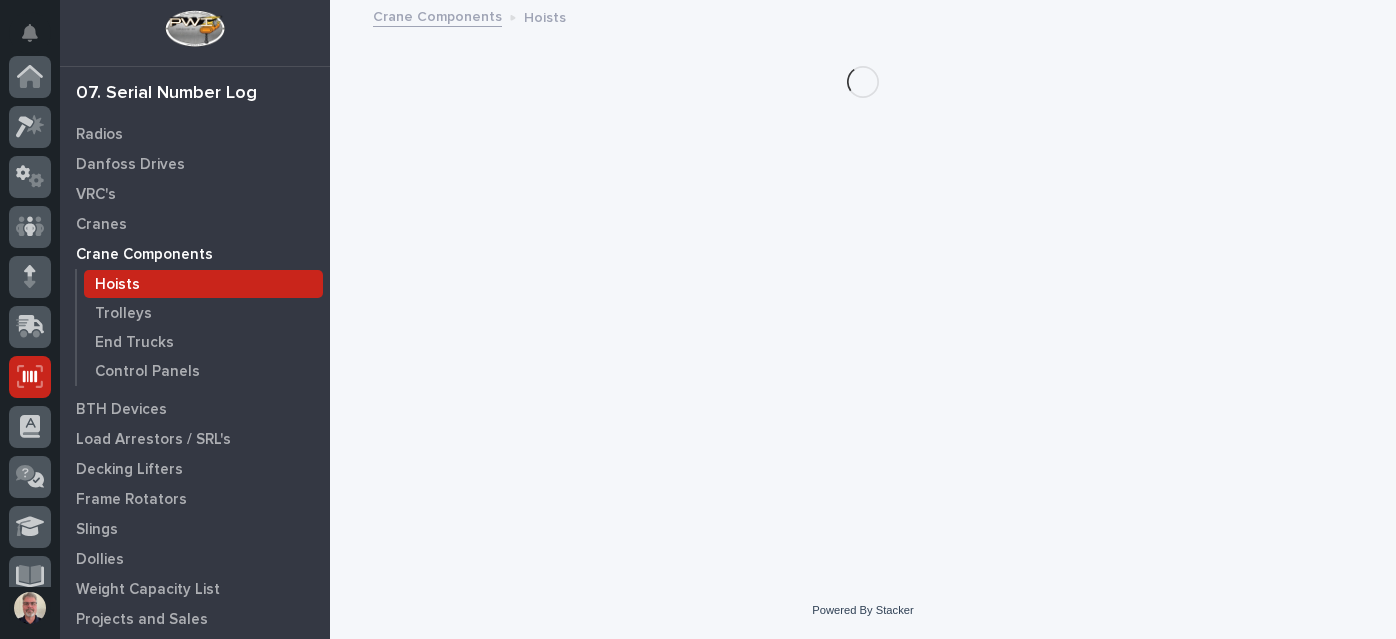 scroll, scrollTop: 0, scrollLeft: 0, axis: both 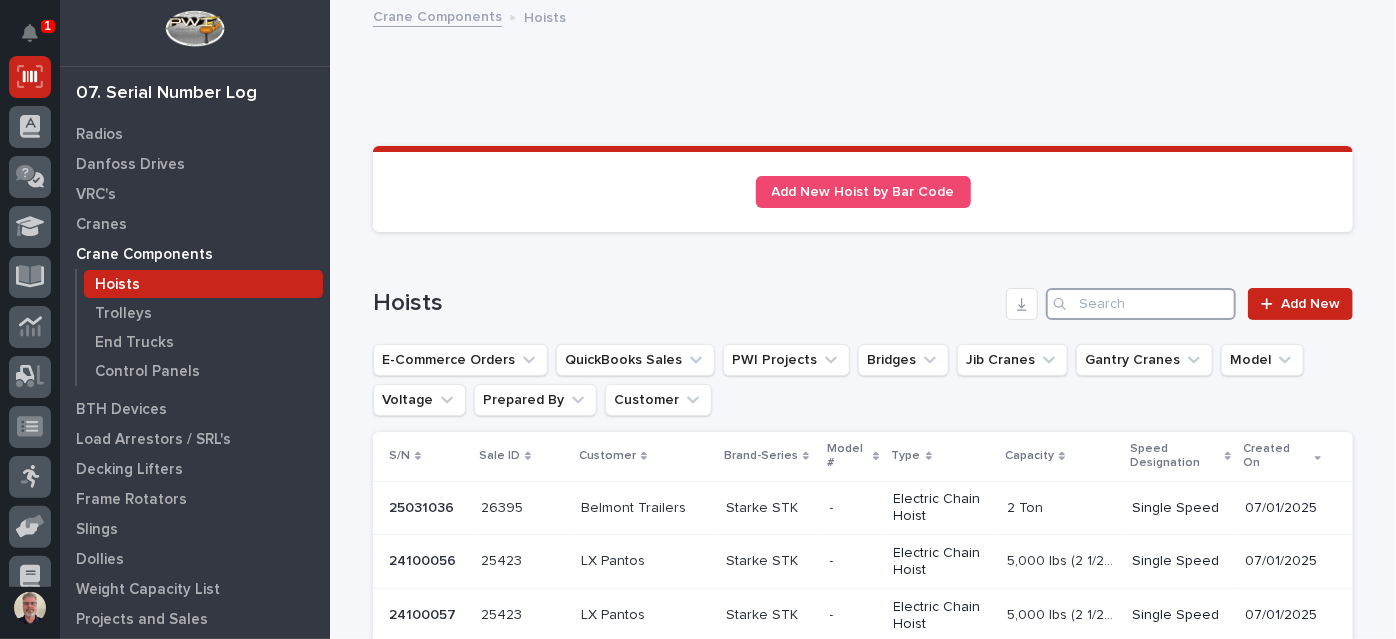 click at bounding box center [1141, 304] 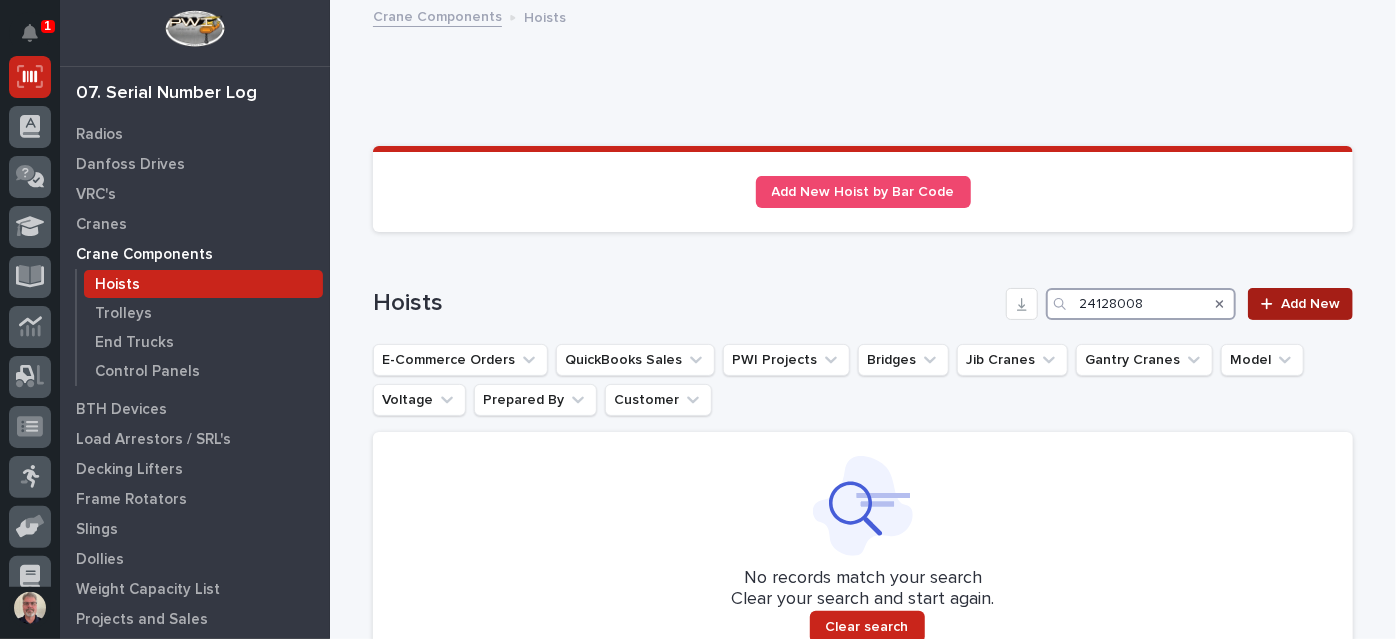 type on "24128008" 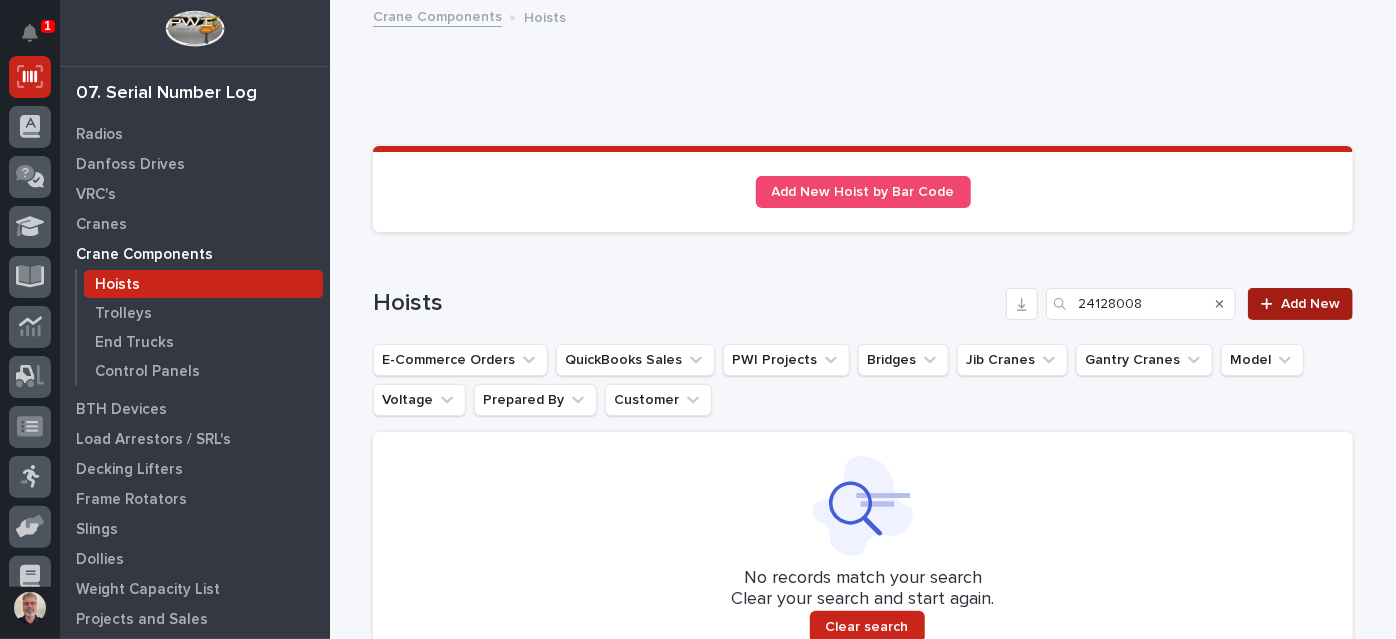 click at bounding box center [1271, 304] 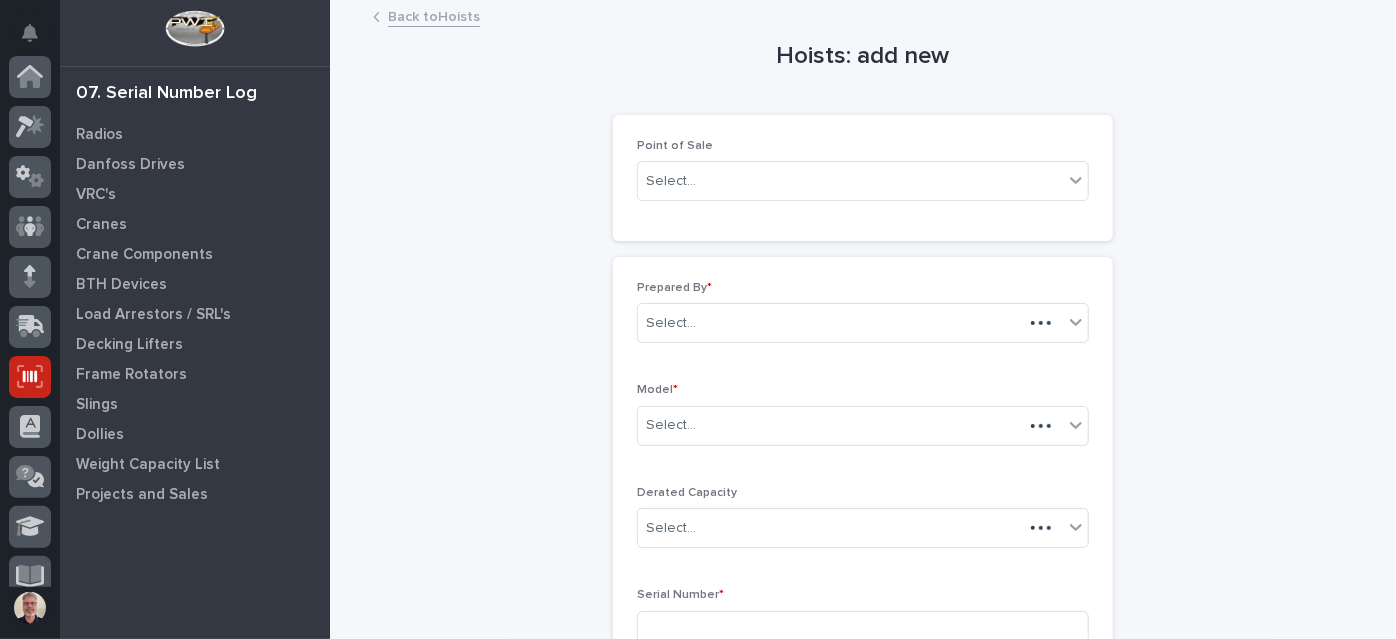 scroll, scrollTop: 300, scrollLeft: 0, axis: vertical 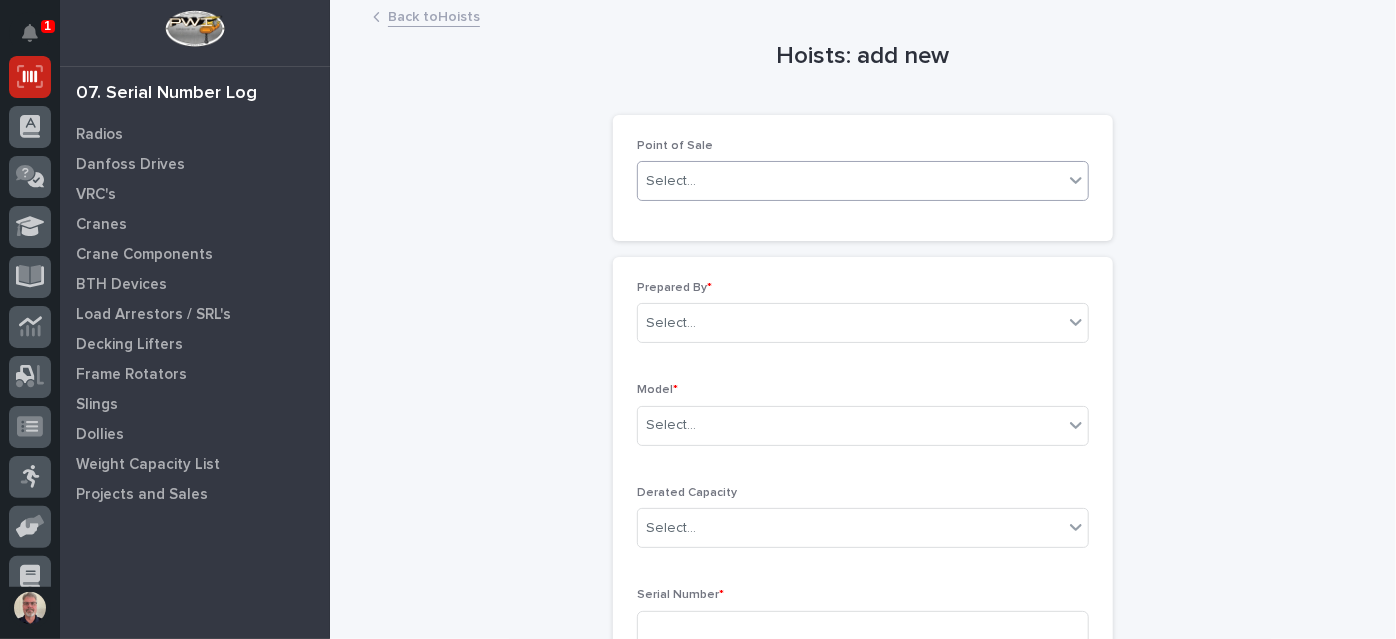 click at bounding box center [1076, 180] 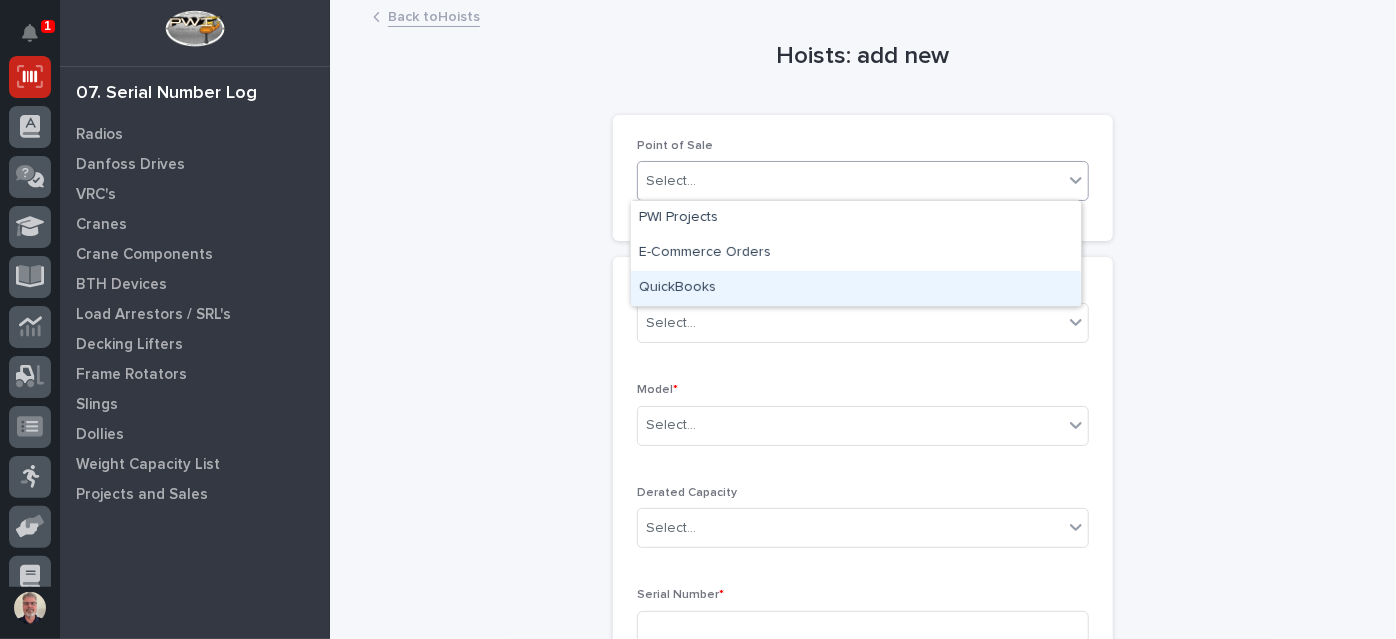 click on "QuickBooks" at bounding box center [856, 288] 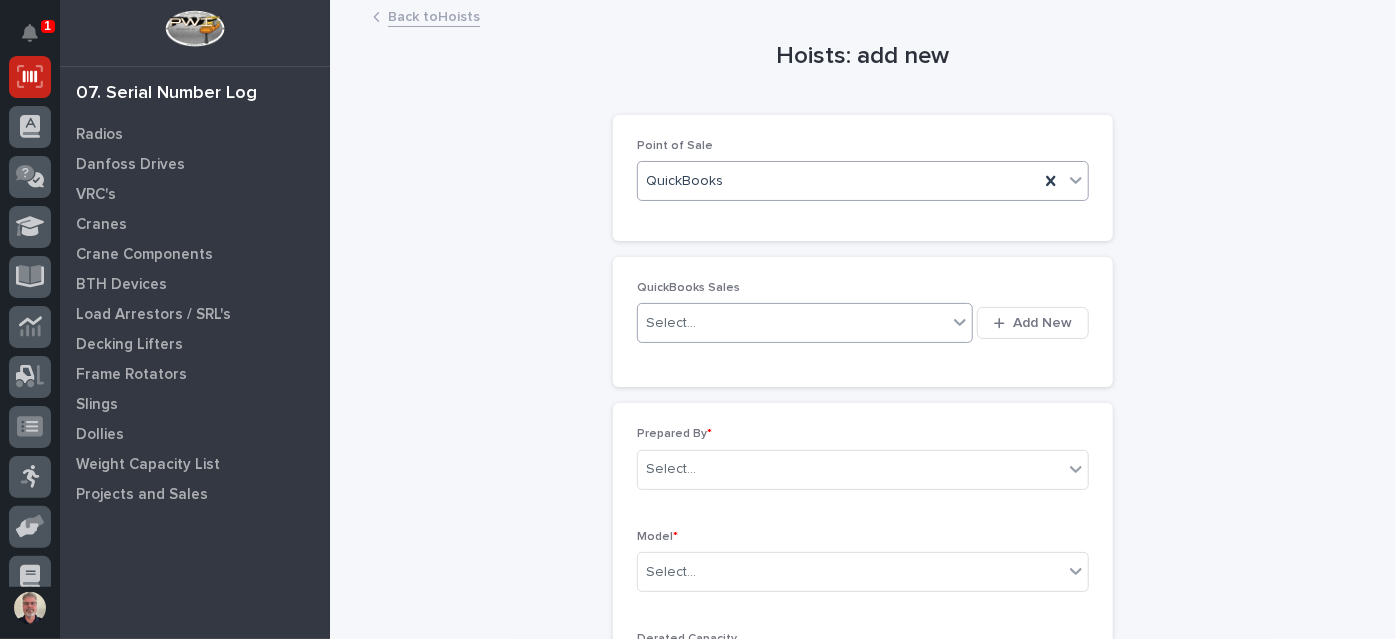 click on "Select..." at bounding box center [792, 323] 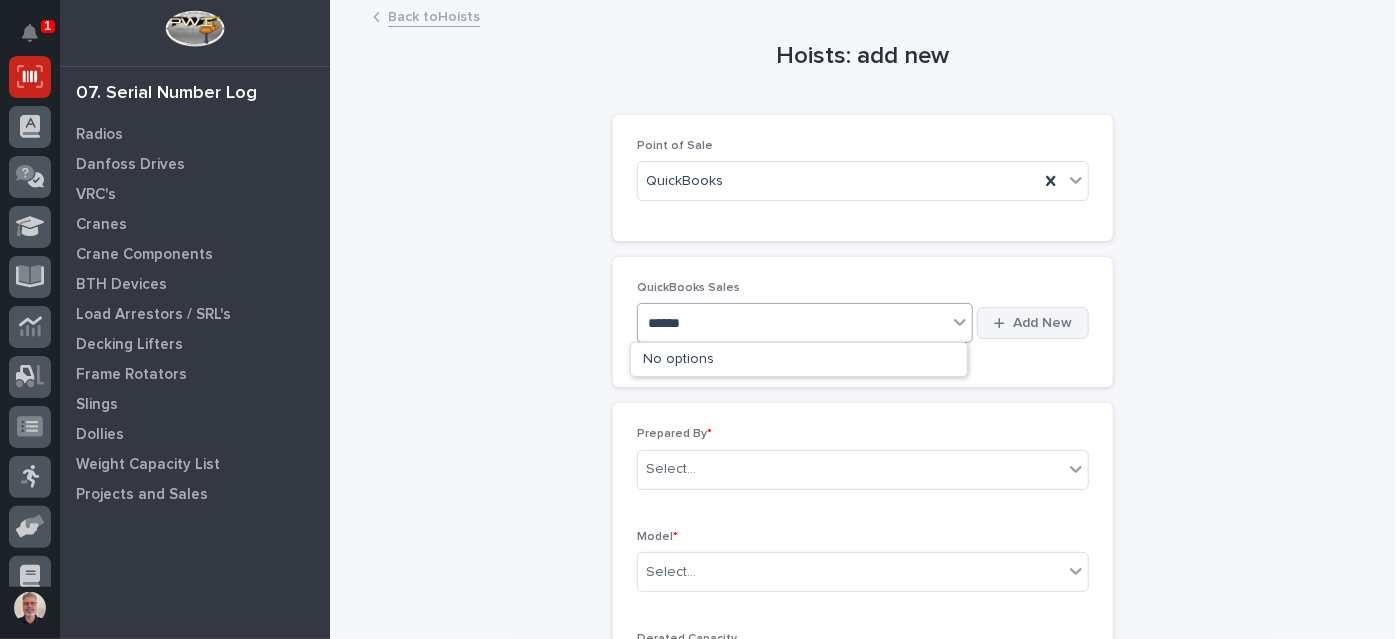 type on "******" 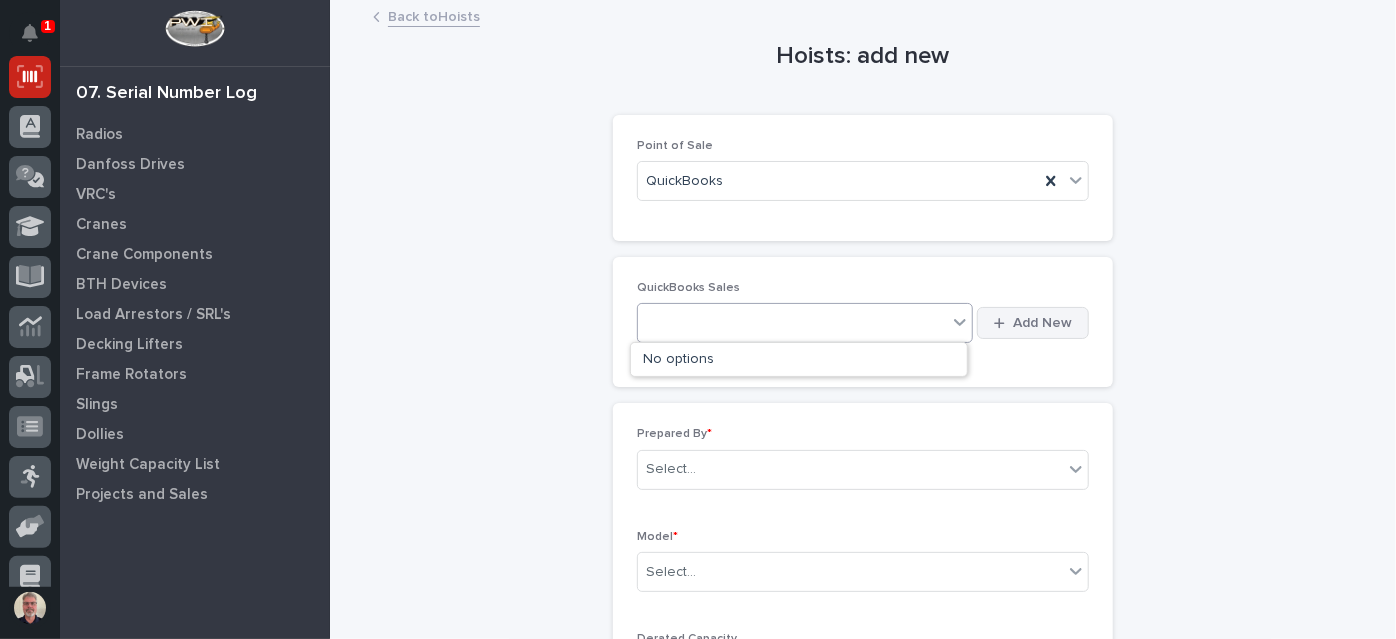 click on "Add New" at bounding box center (1042, 323) 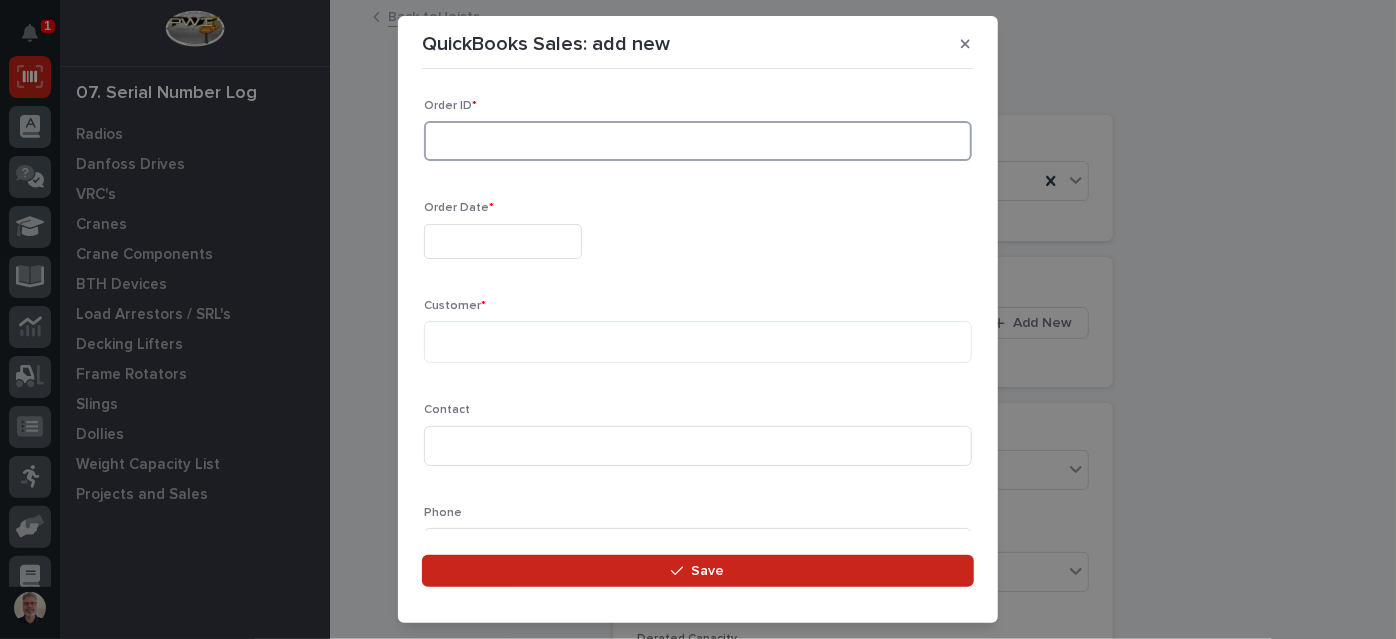 click at bounding box center [698, 141] 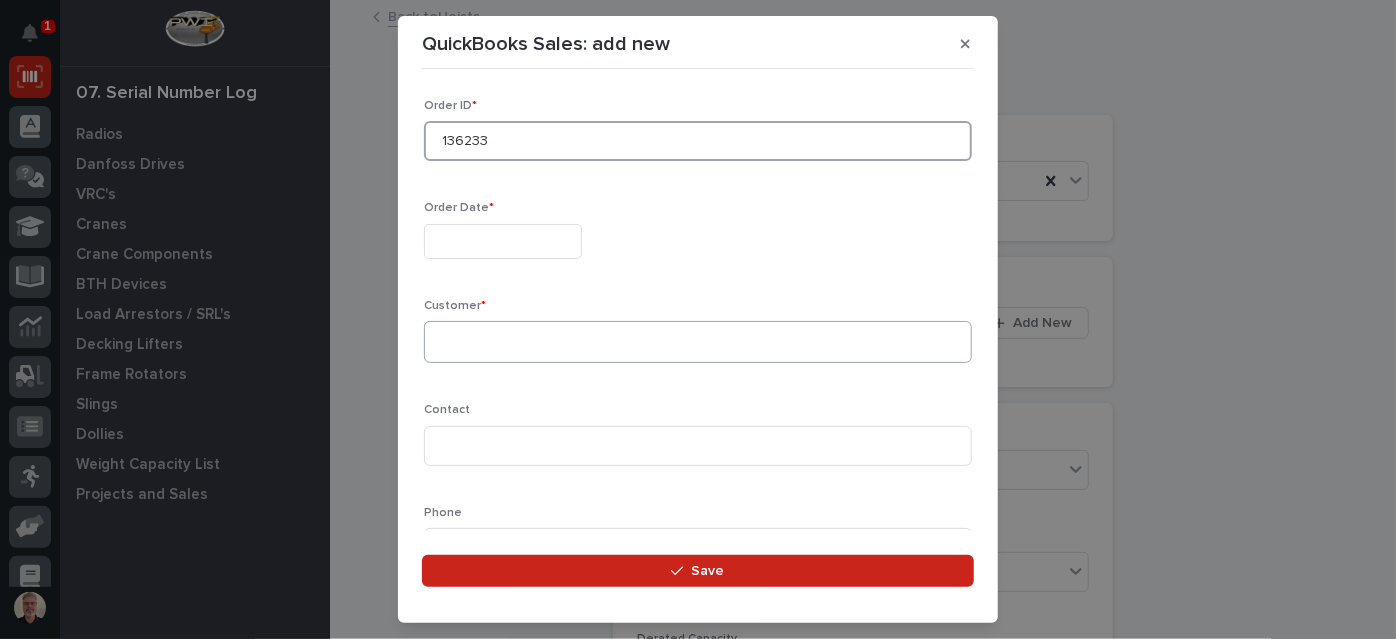 type on "136233" 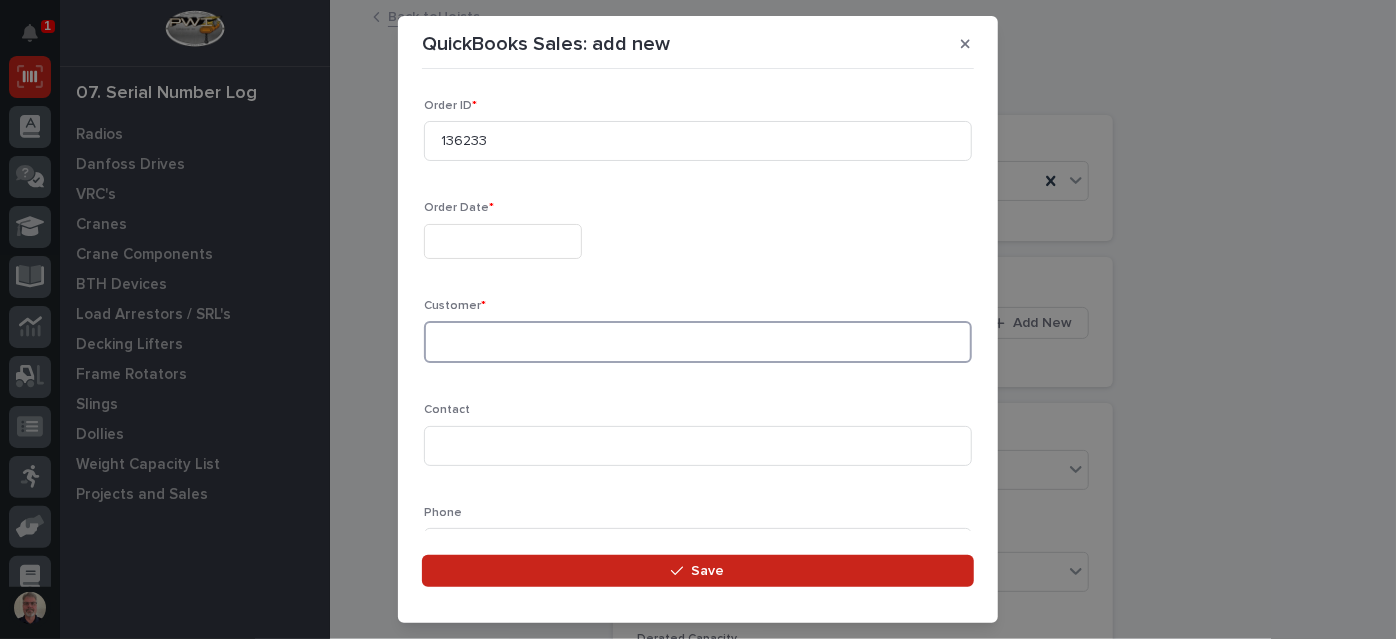 click at bounding box center [698, 342] 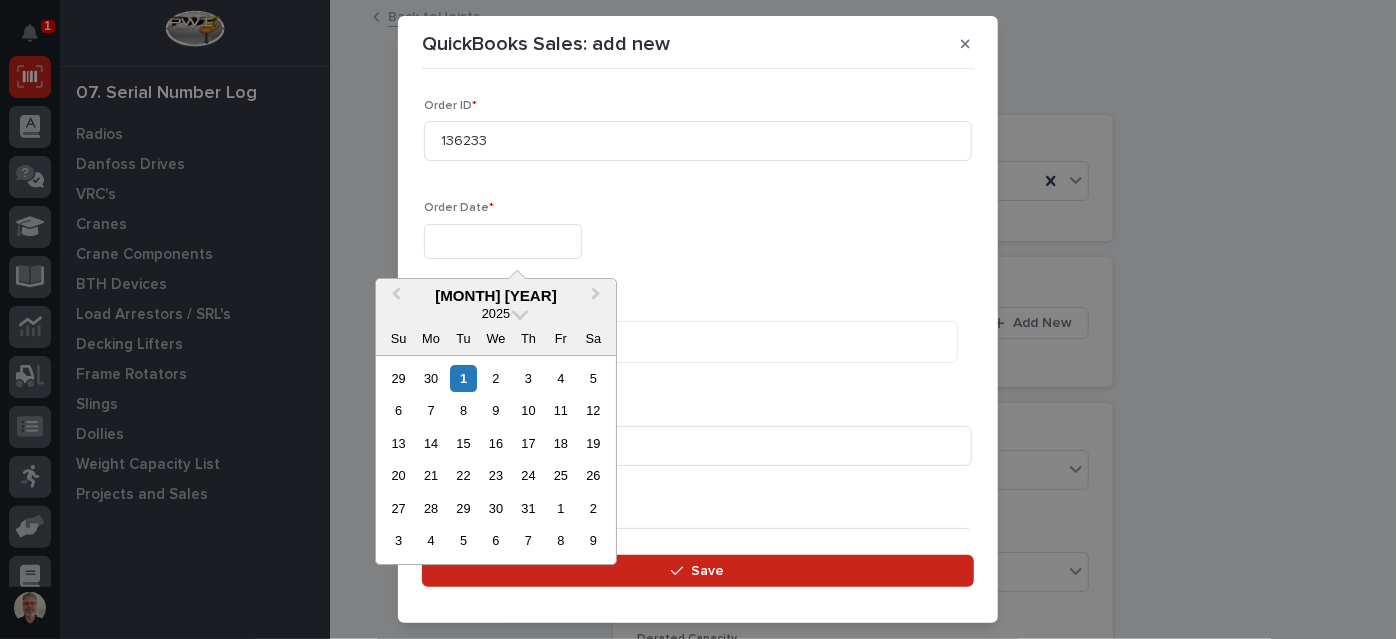 click at bounding box center [503, 241] 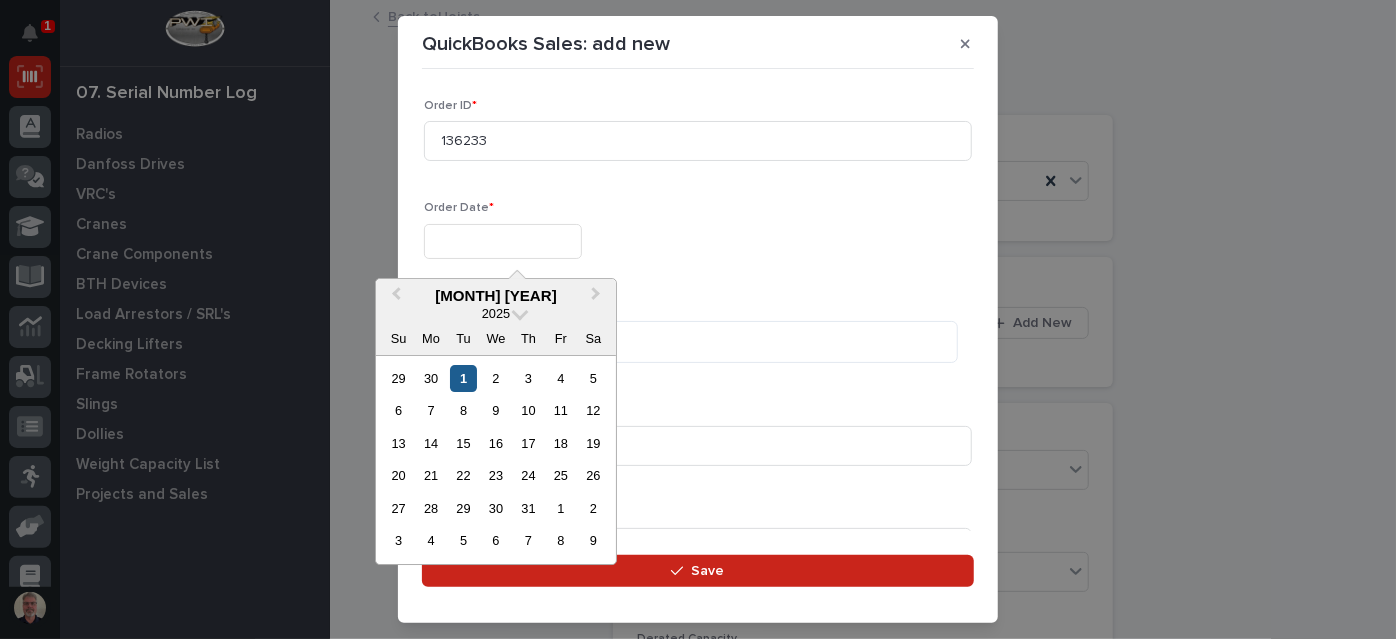 click on "1" at bounding box center (463, 378) 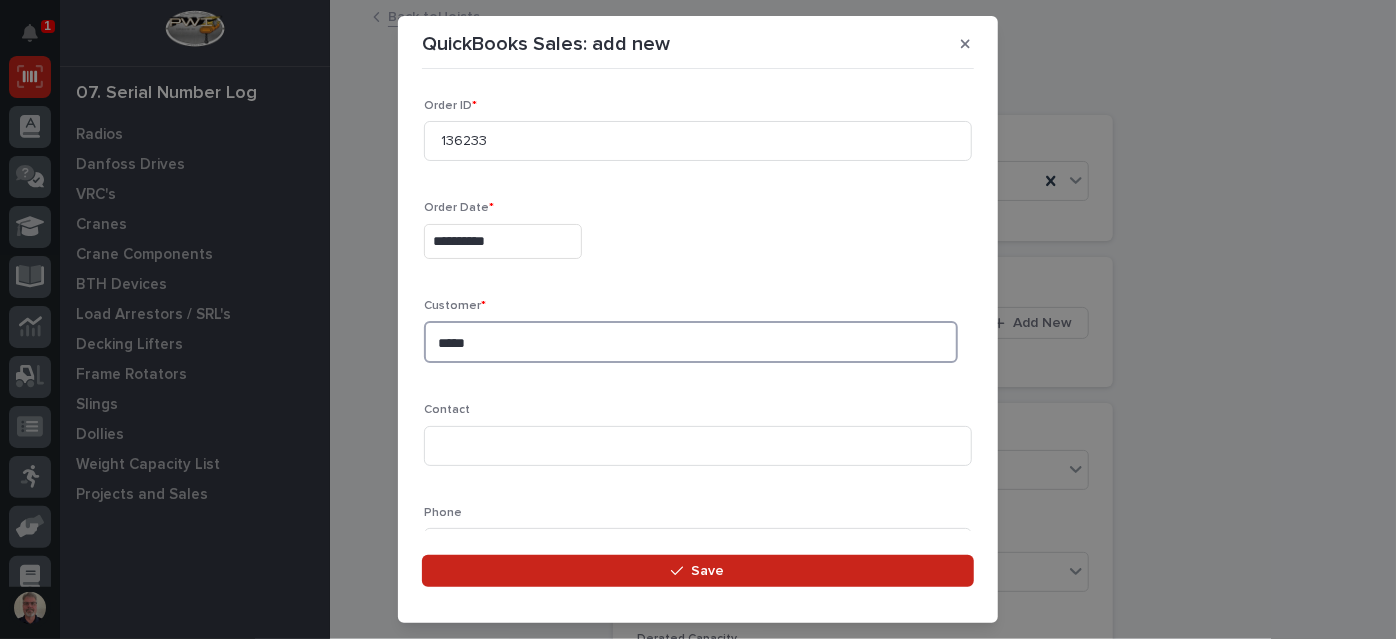 click on "*****" at bounding box center [691, 342] 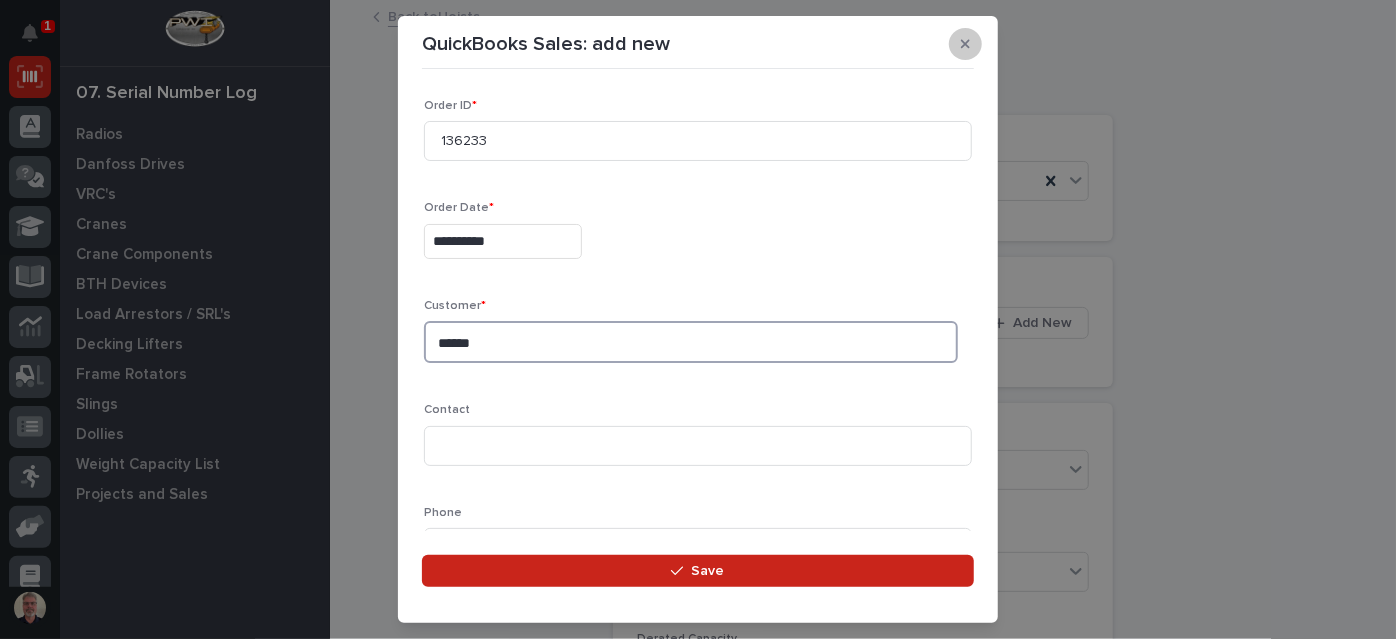 type on "*****" 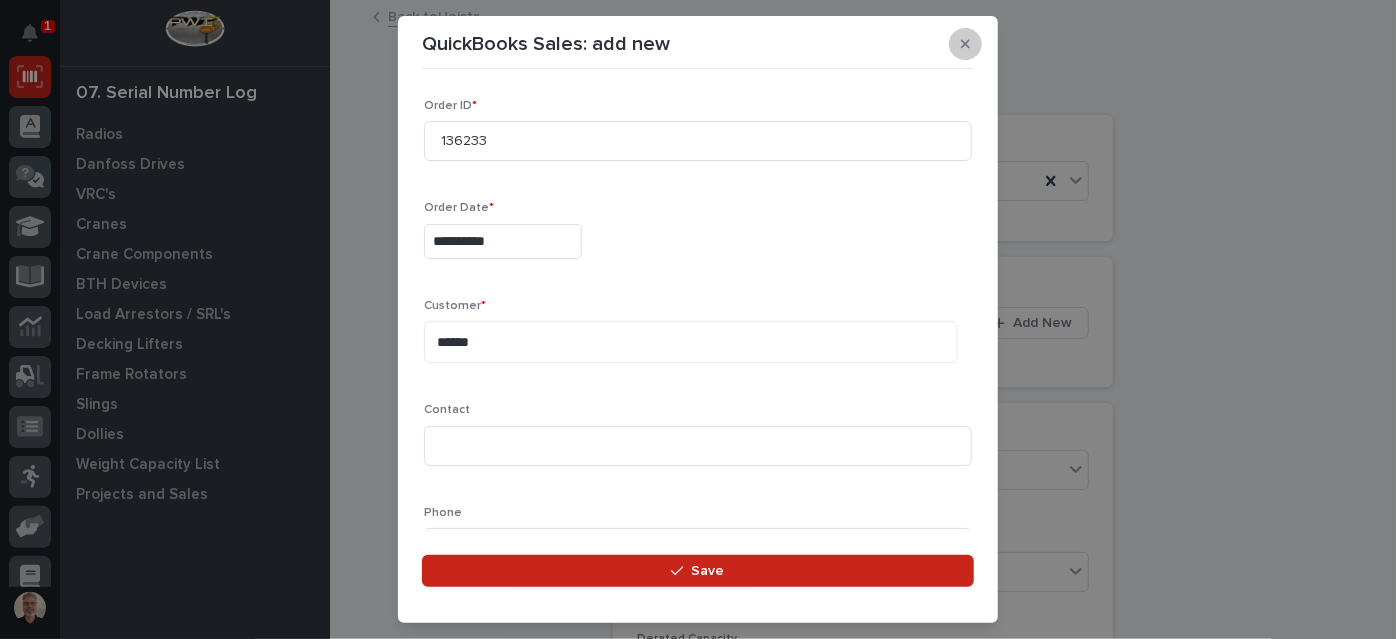 click at bounding box center [965, 44] 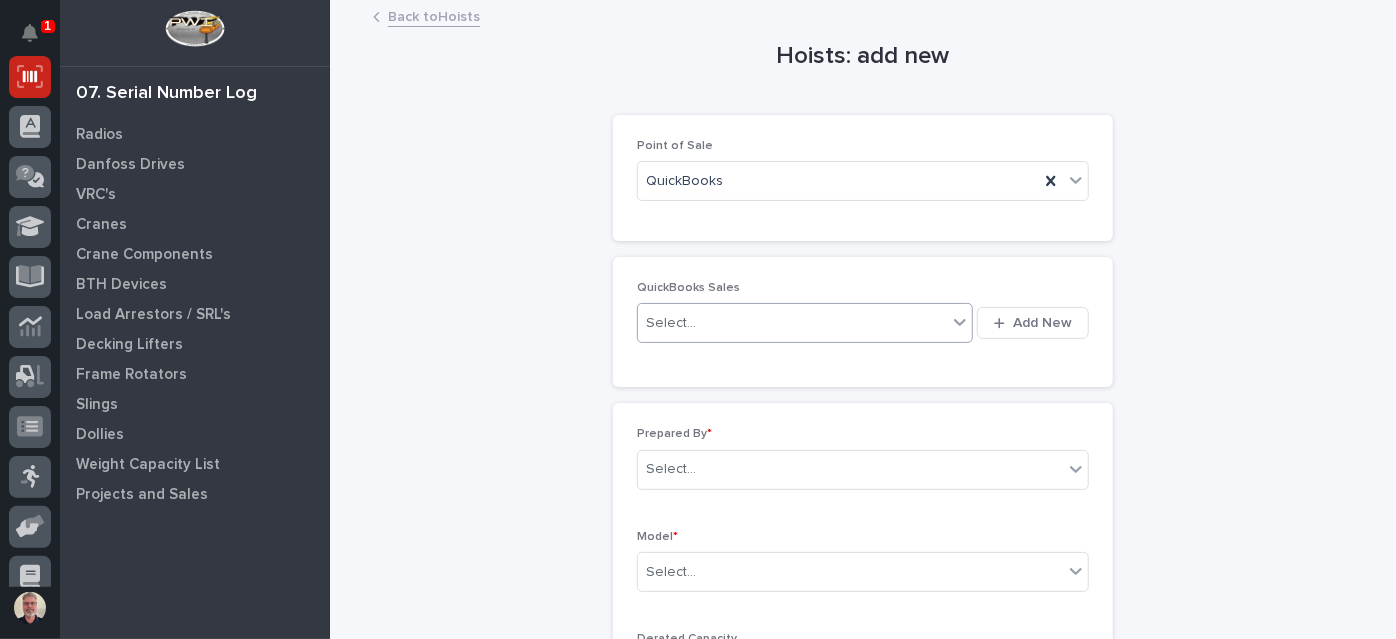 click on "Select..." at bounding box center (792, 323) 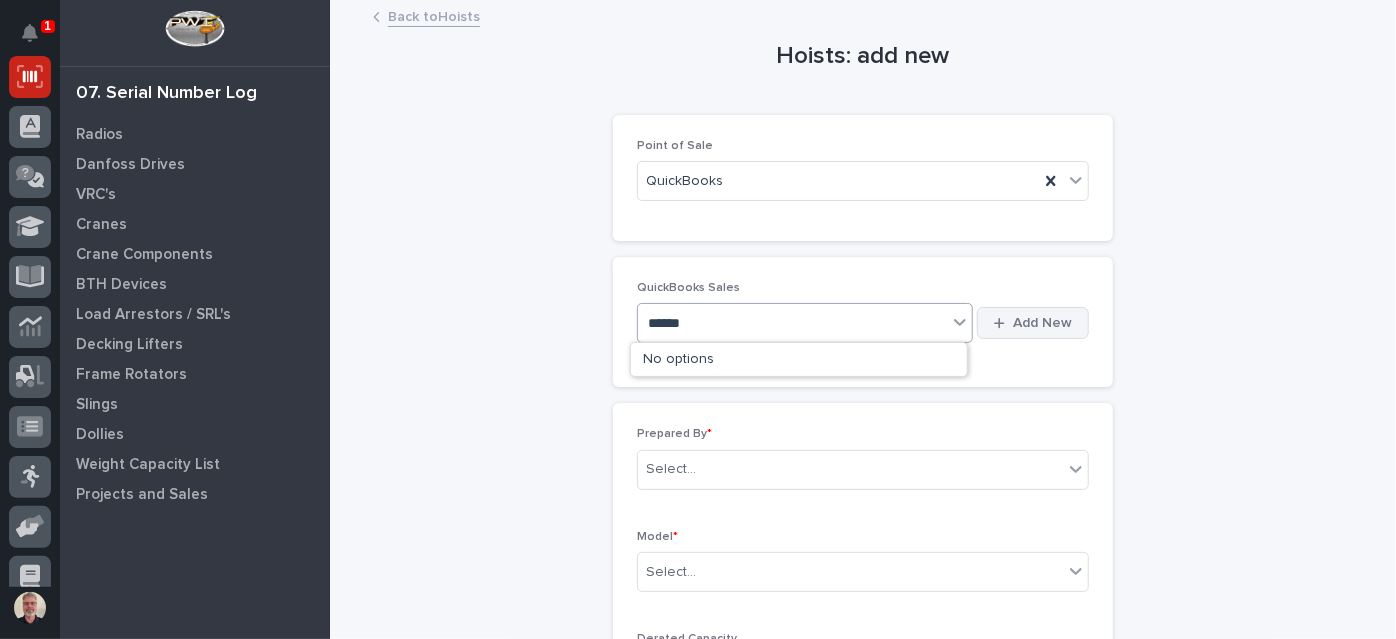 type on "******" 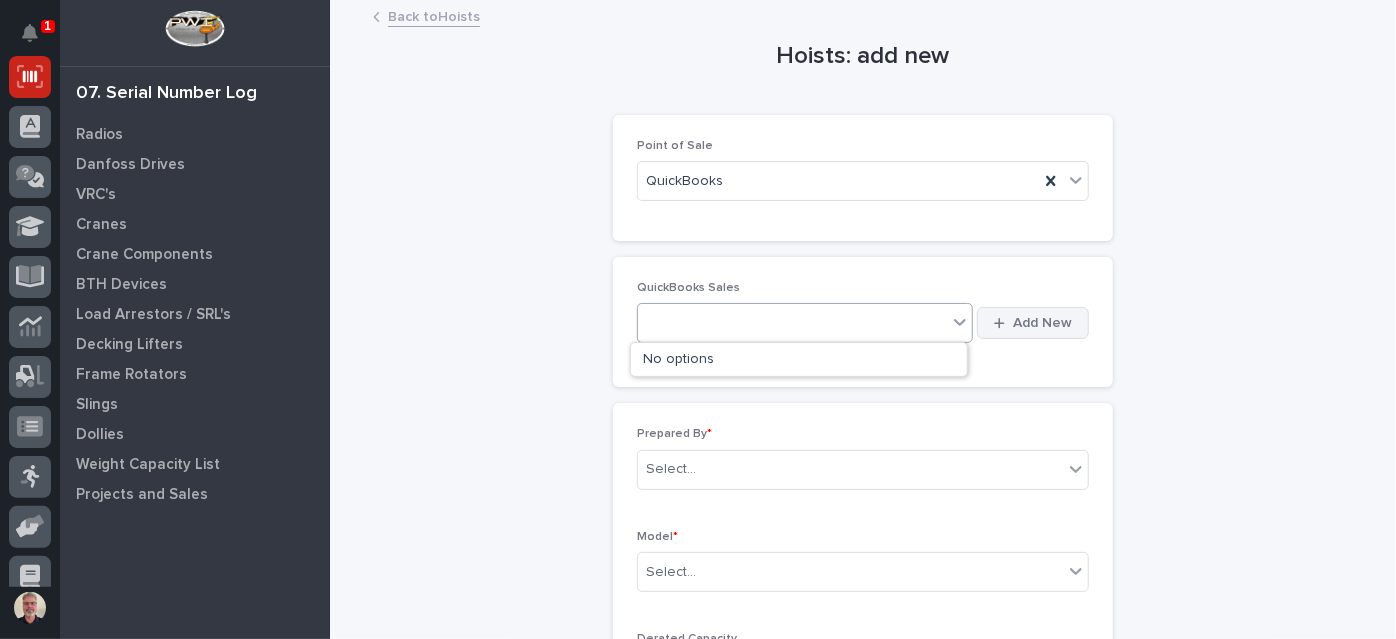 click on "Add New" at bounding box center [1042, 323] 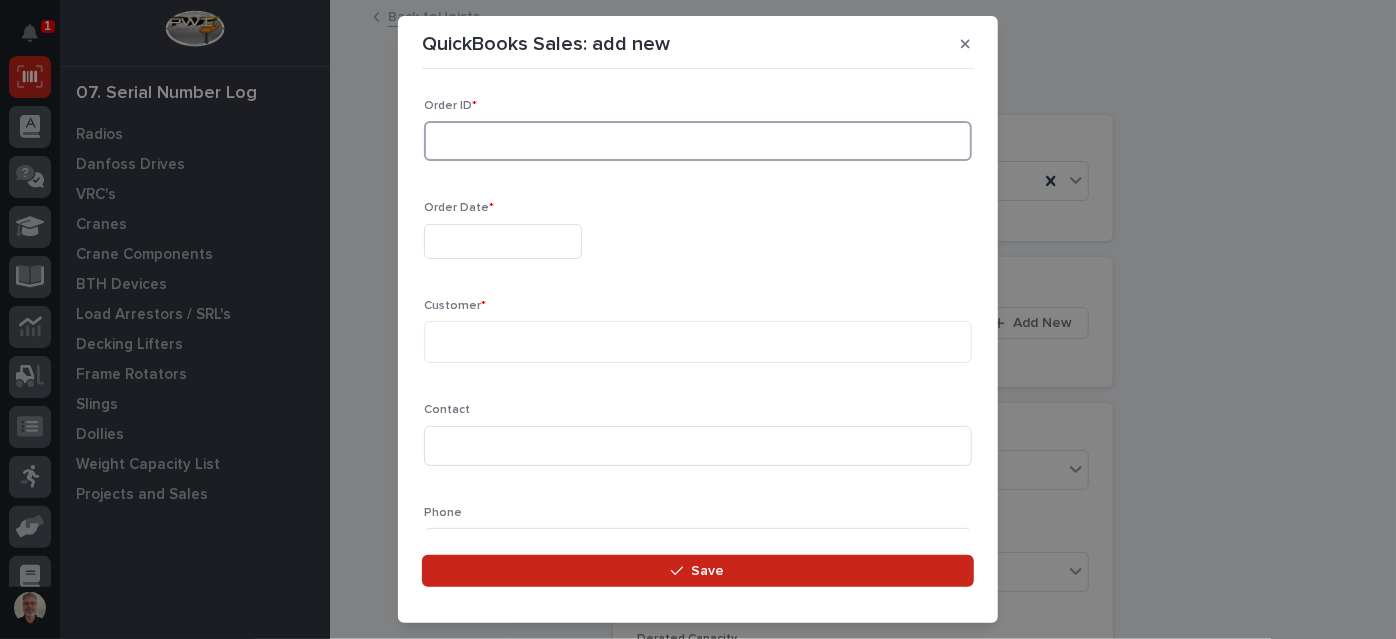 click at bounding box center [698, 141] 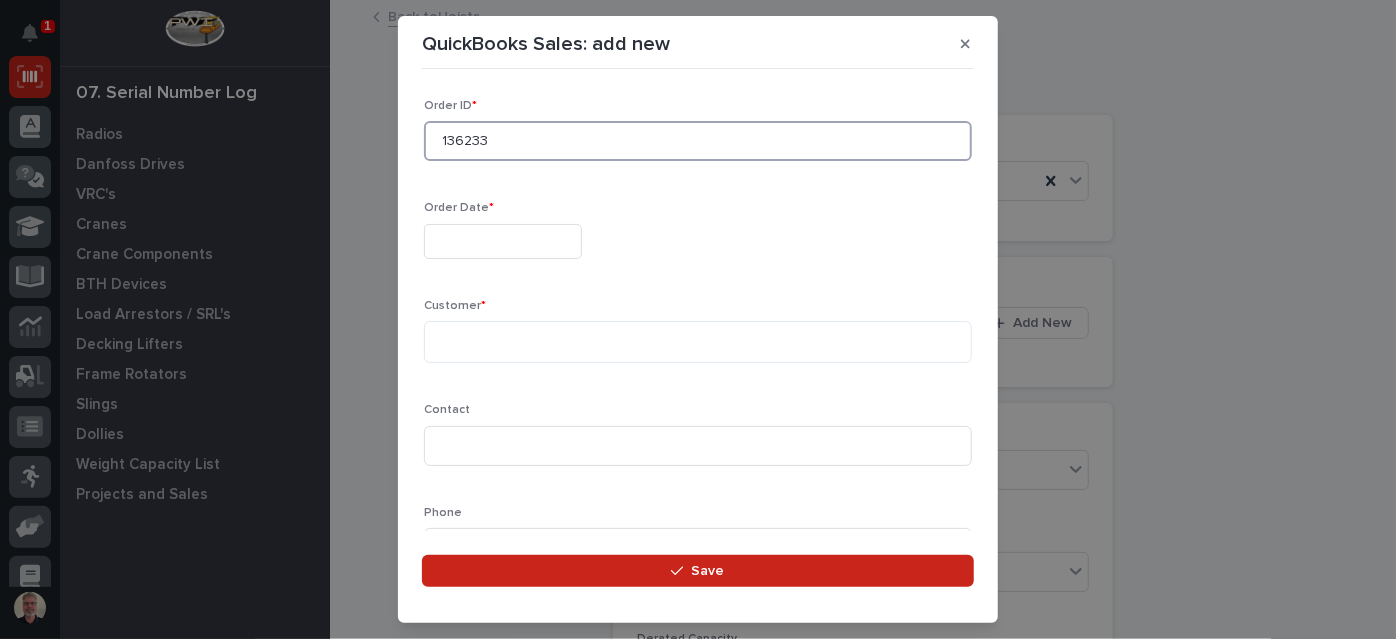 type on "136233" 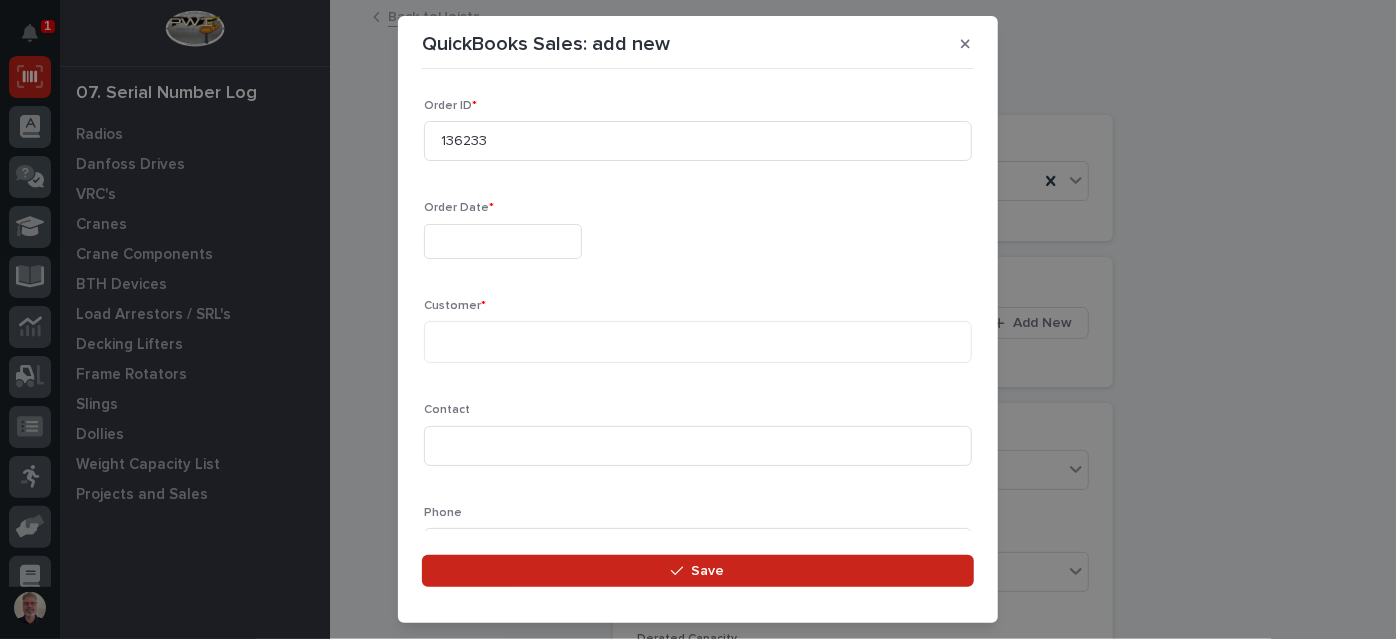 click at bounding box center (503, 241) 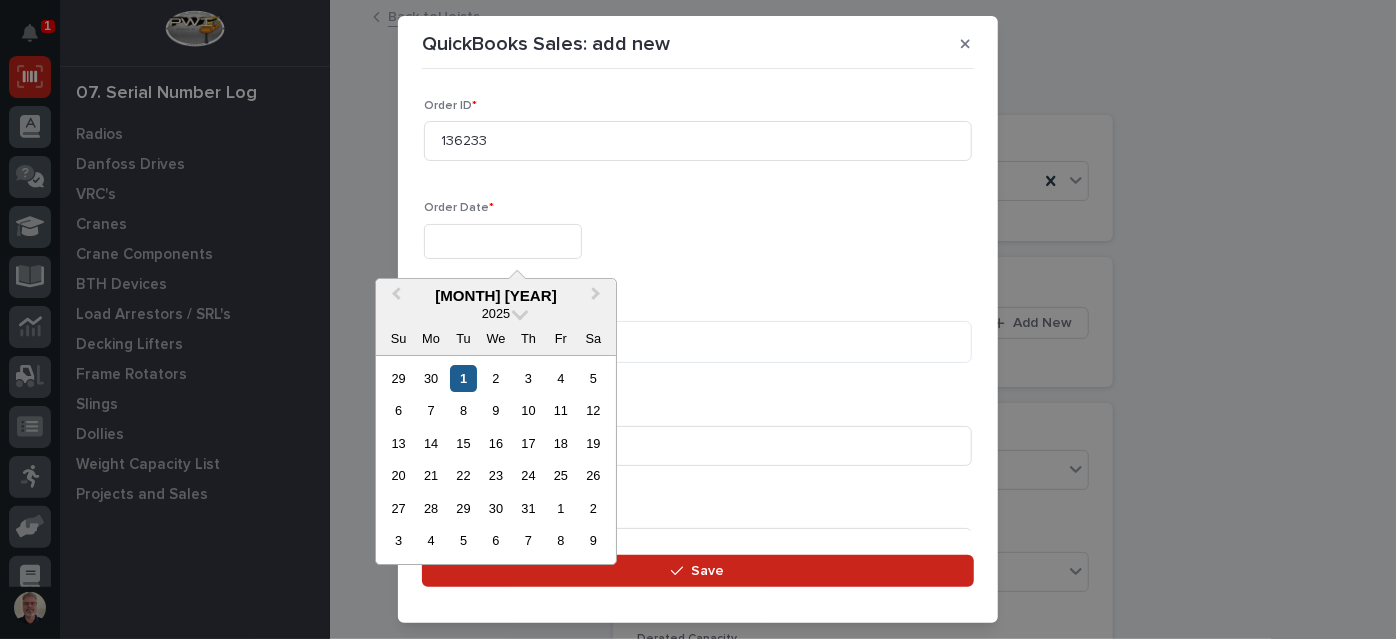 click on "1" at bounding box center [463, 378] 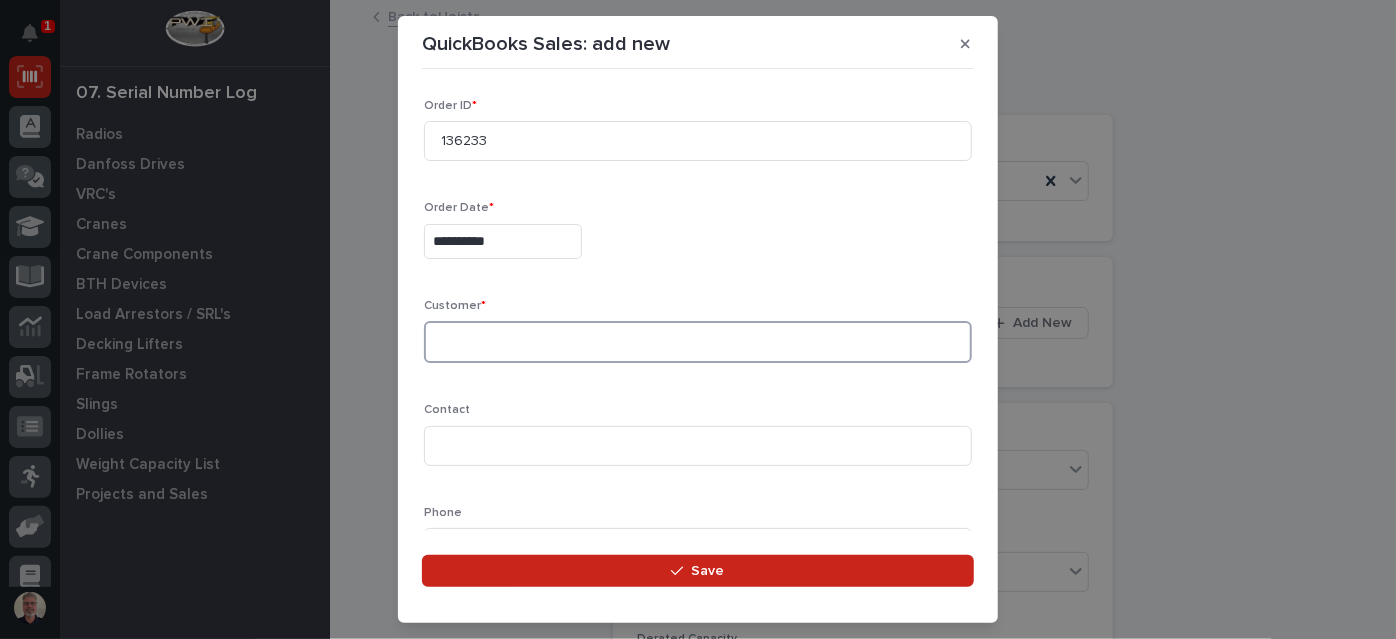 click at bounding box center (698, 342) 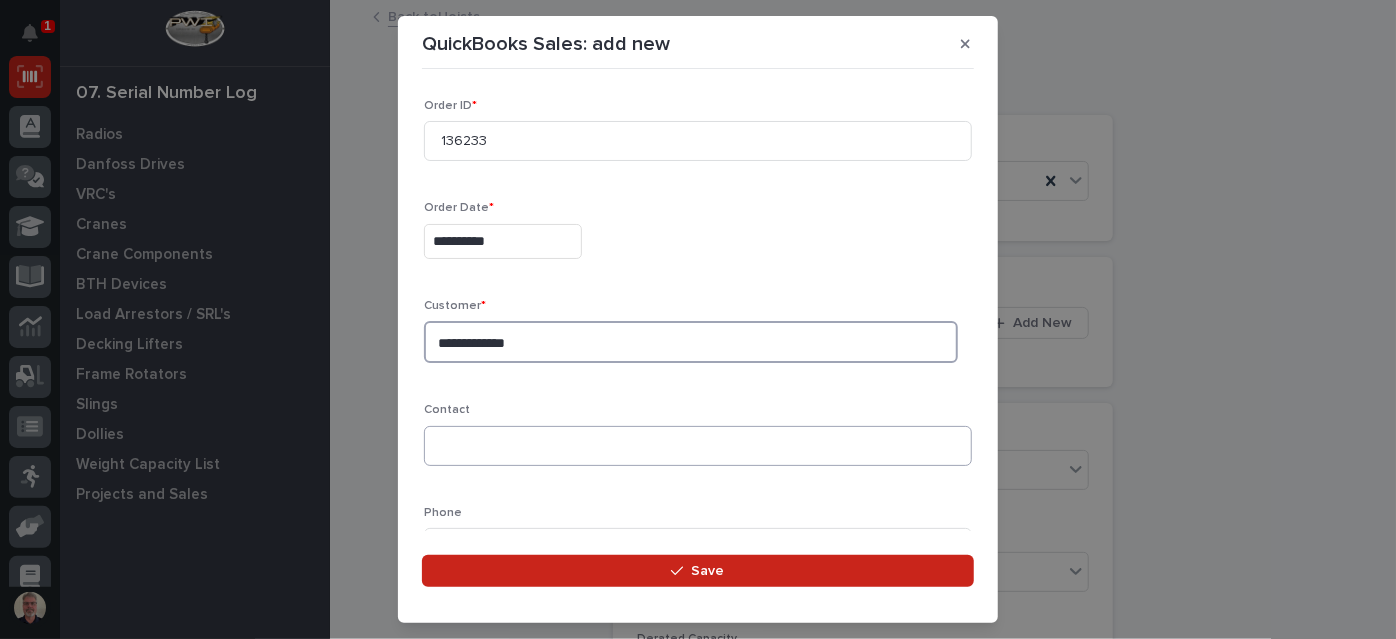 type on "**********" 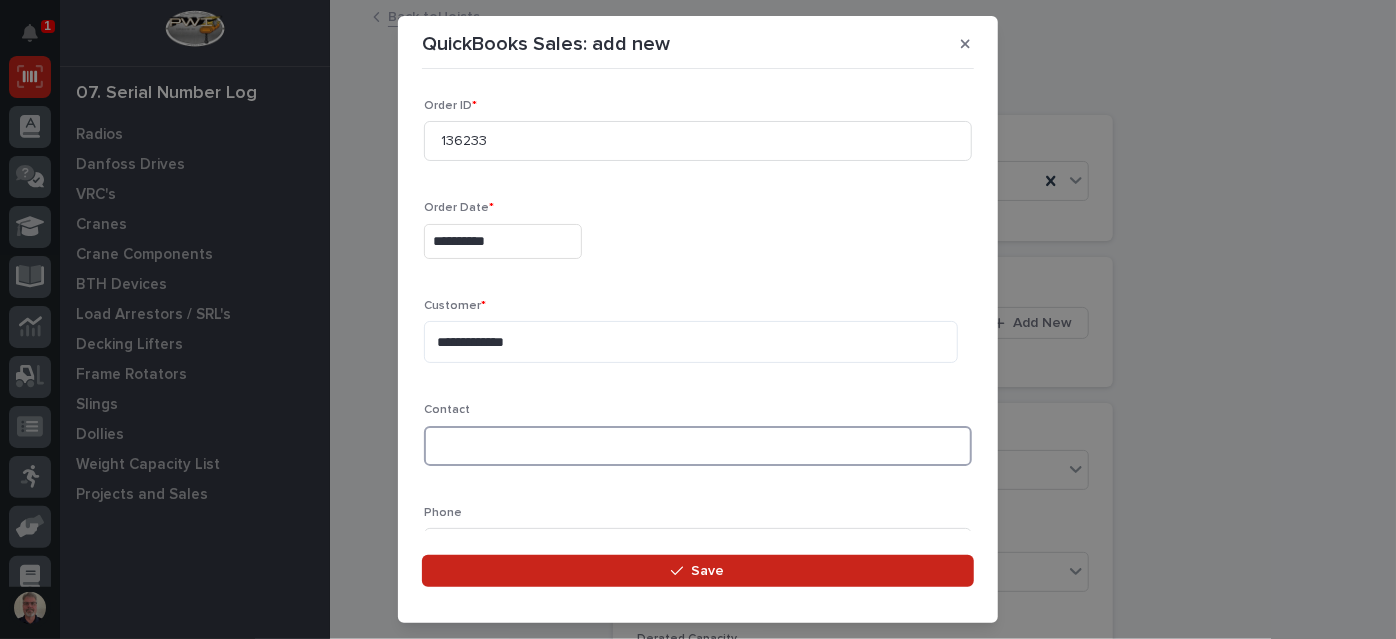 click at bounding box center (698, 446) 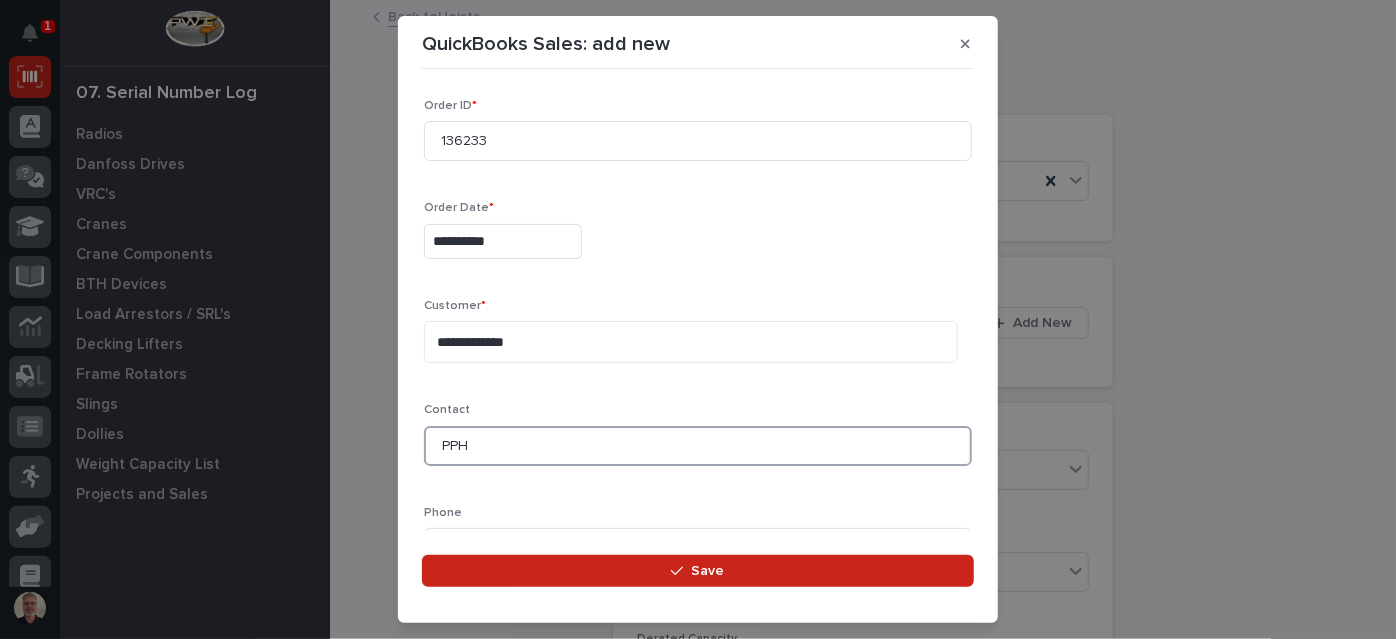 type on "PPH" 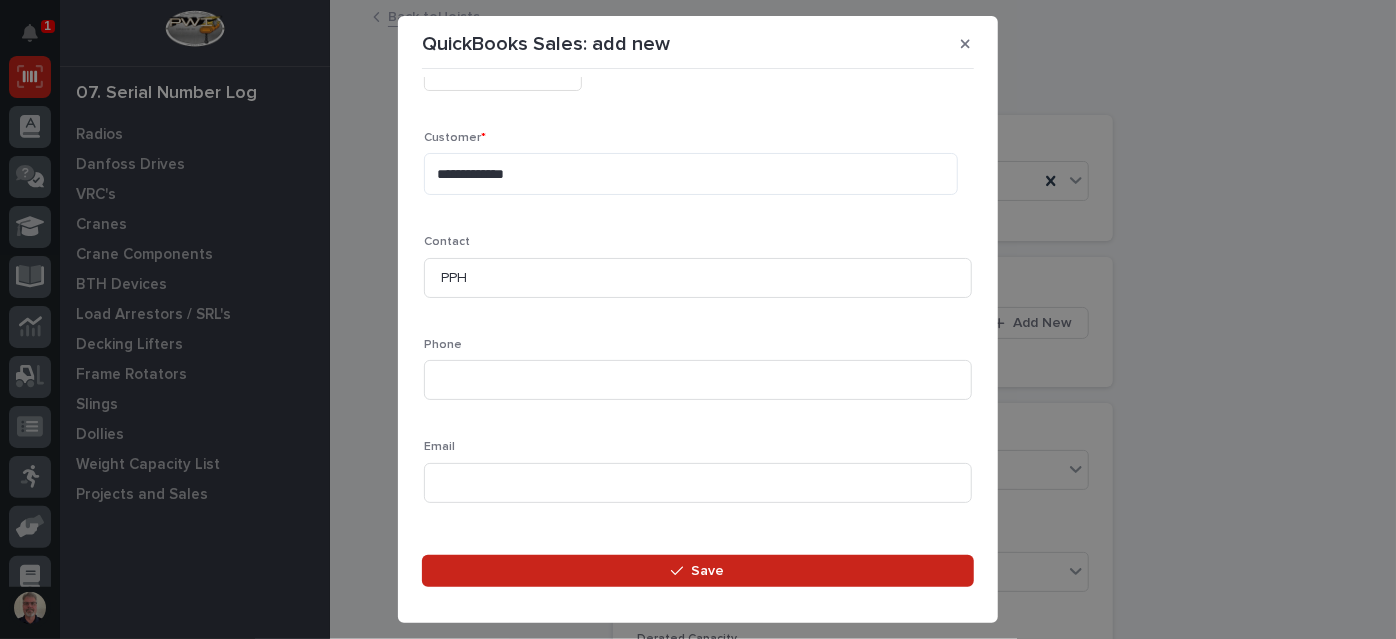 scroll, scrollTop: 200, scrollLeft: 0, axis: vertical 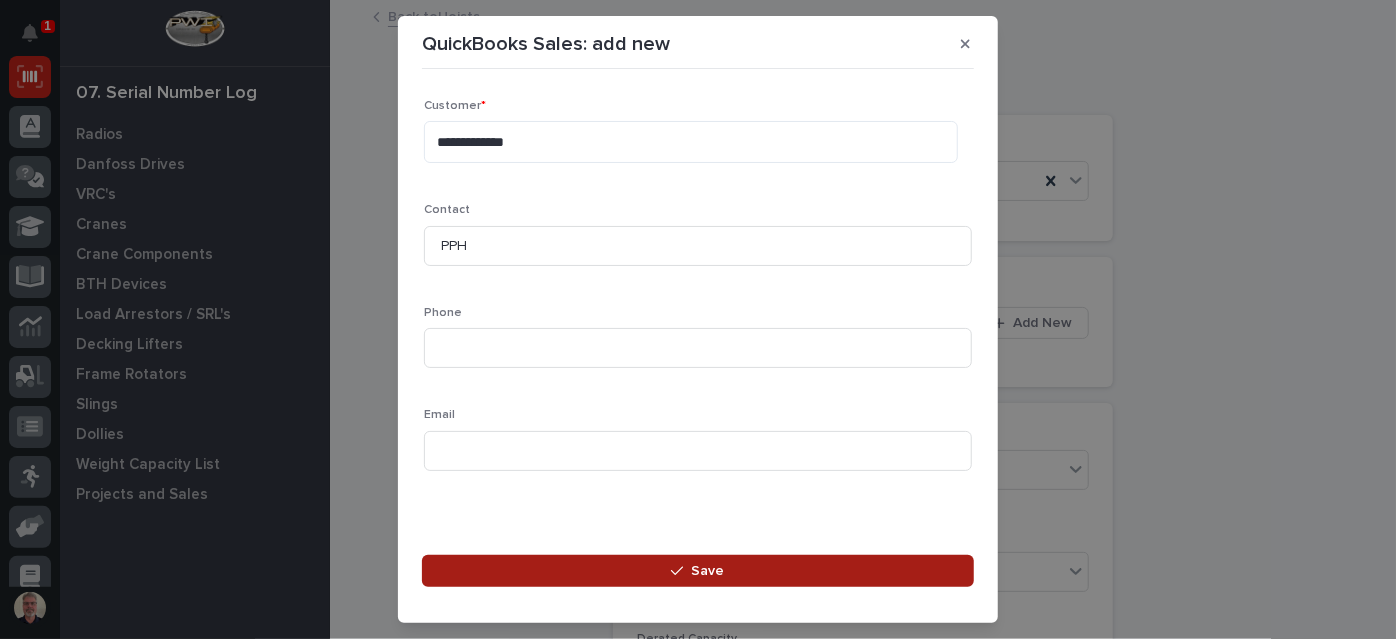 click on "Save" at bounding box center [698, 571] 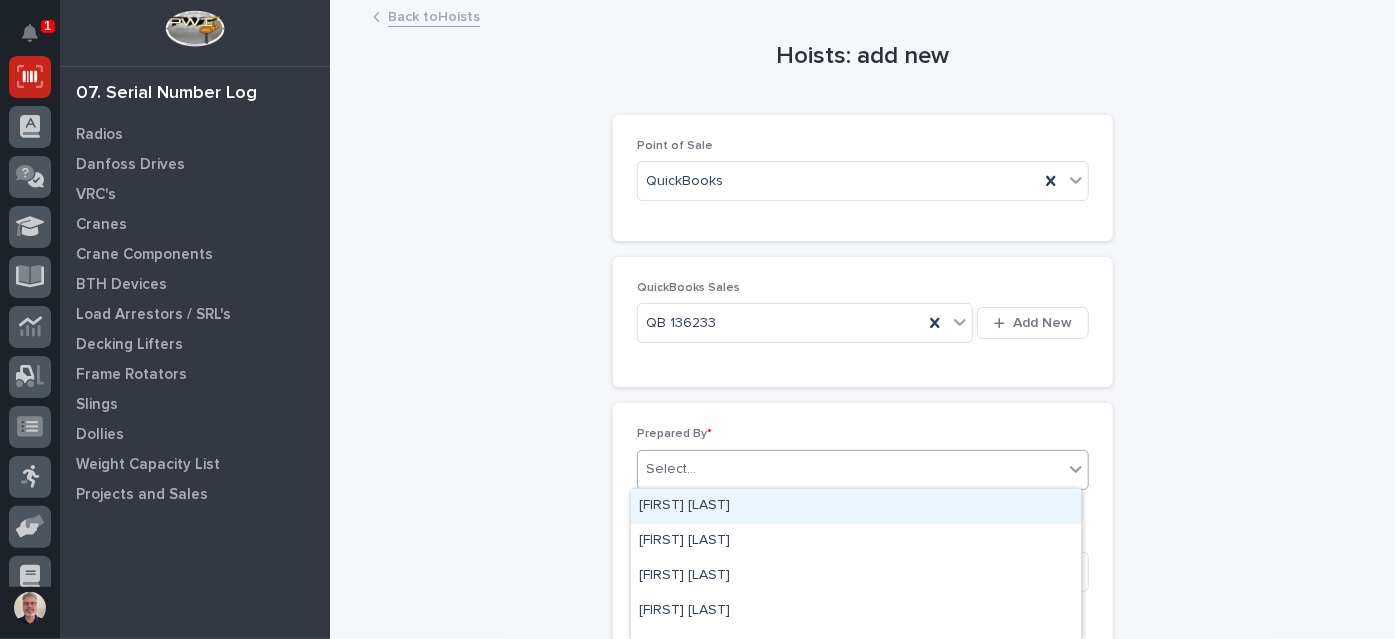 click on "Select..." at bounding box center [850, 469] 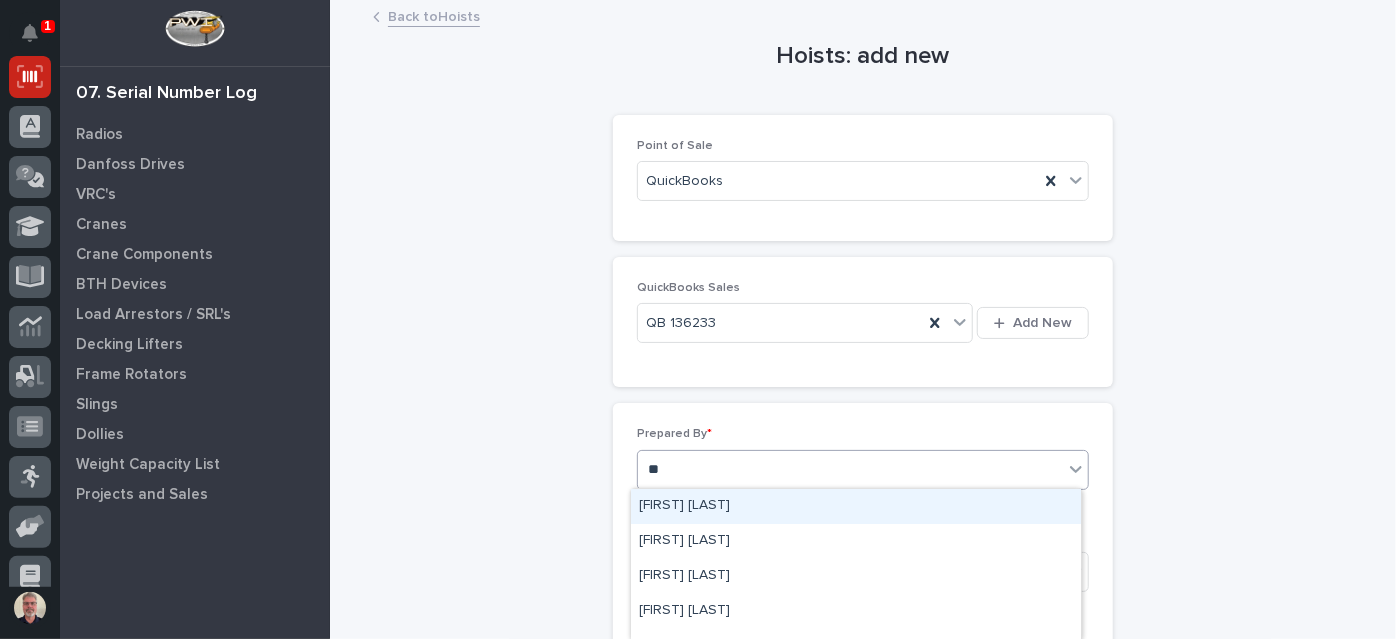 type on "***" 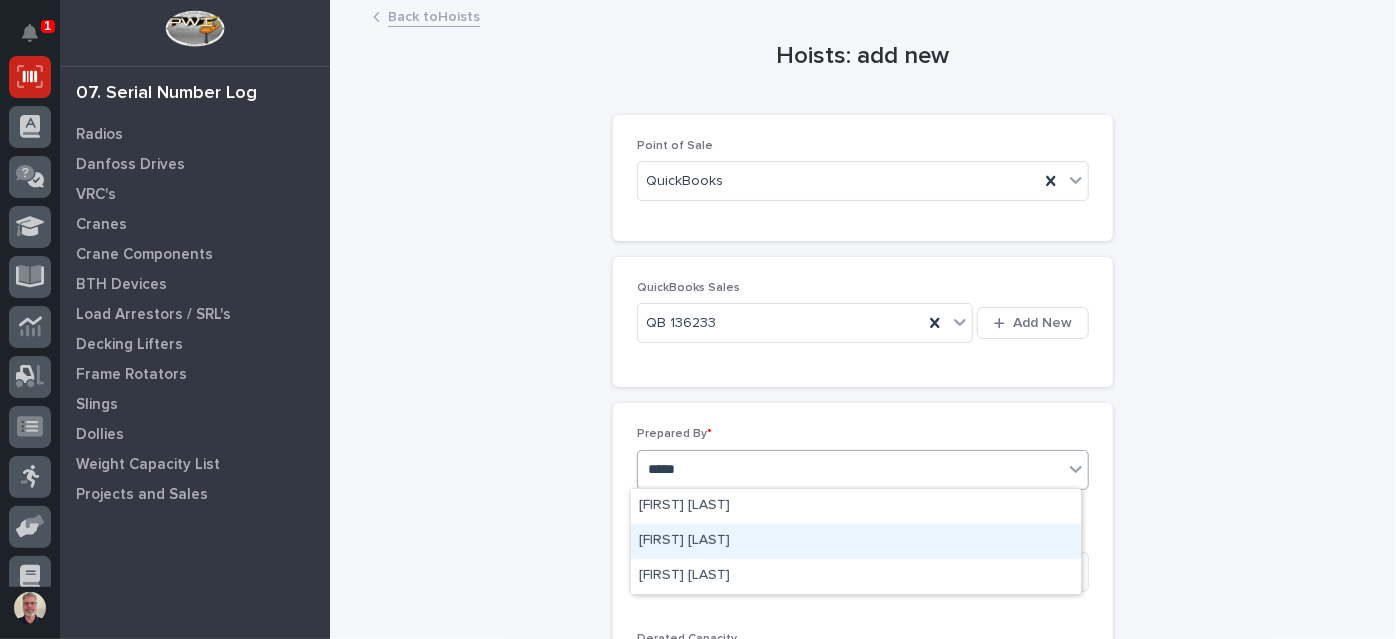 click on "[FIRST] [LAST]" at bounding box center (856, 541) 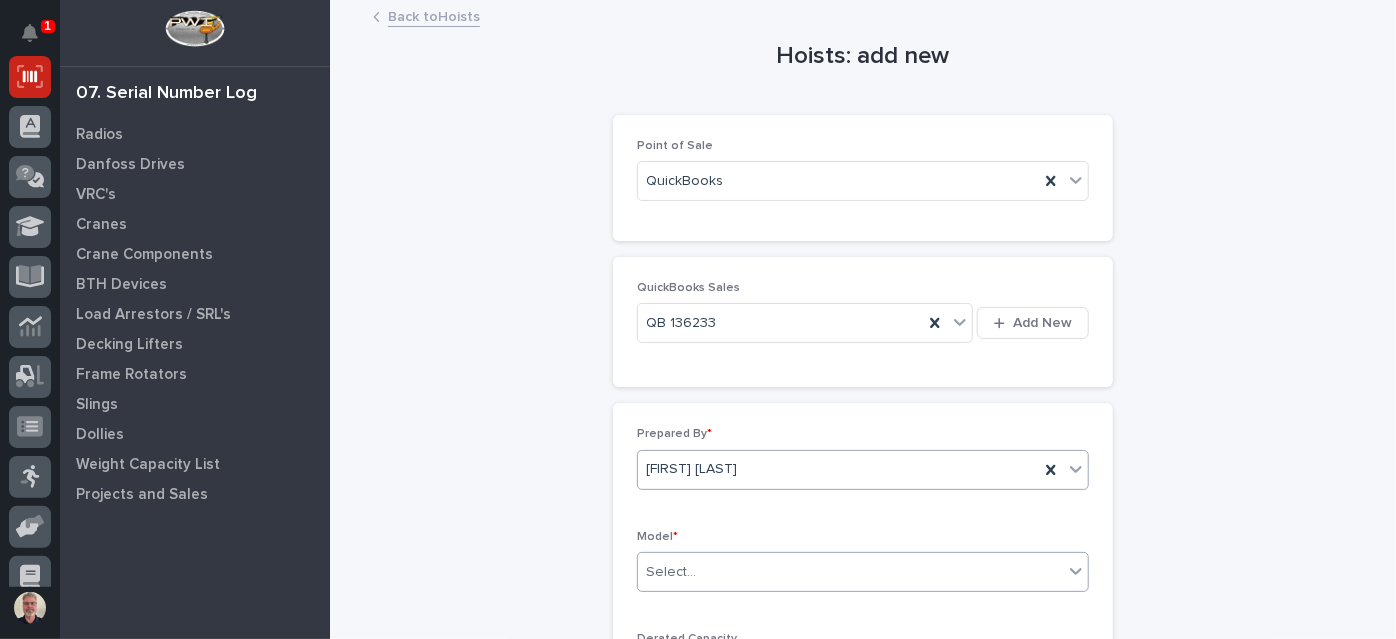 click on "Select..." at bounding box center [850, 572] 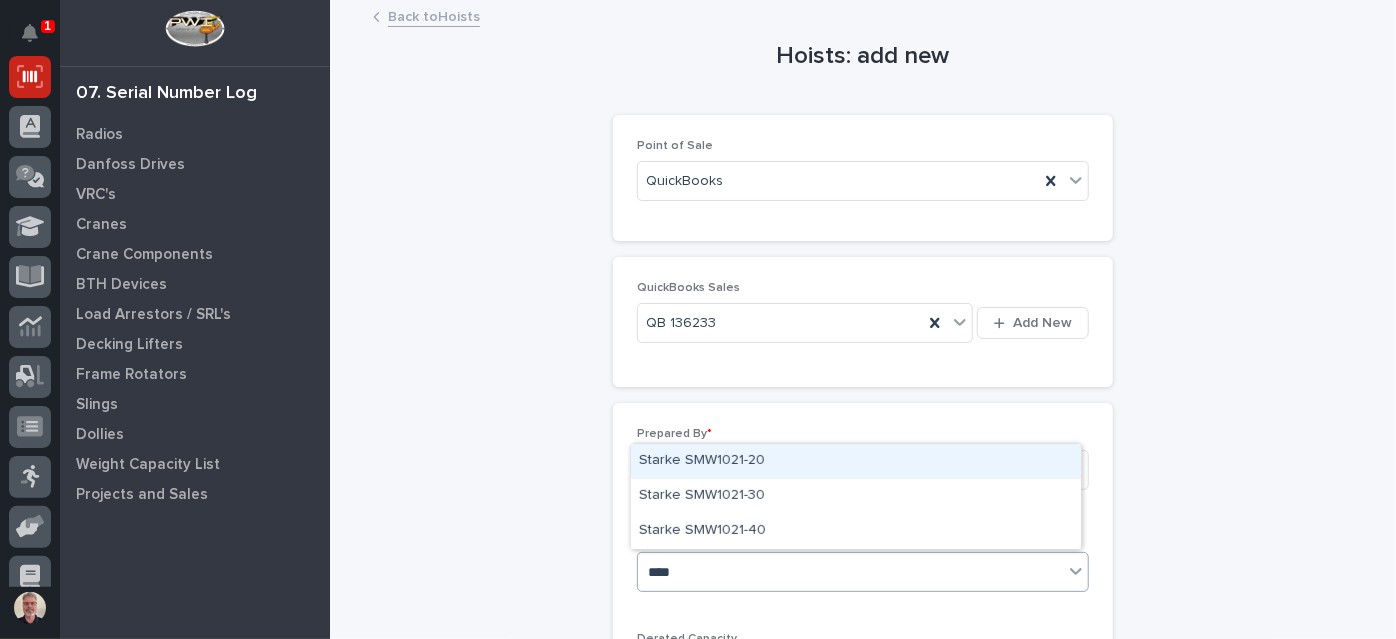 click on "Starke SMW1021-20" at bounding box center (856, 461) 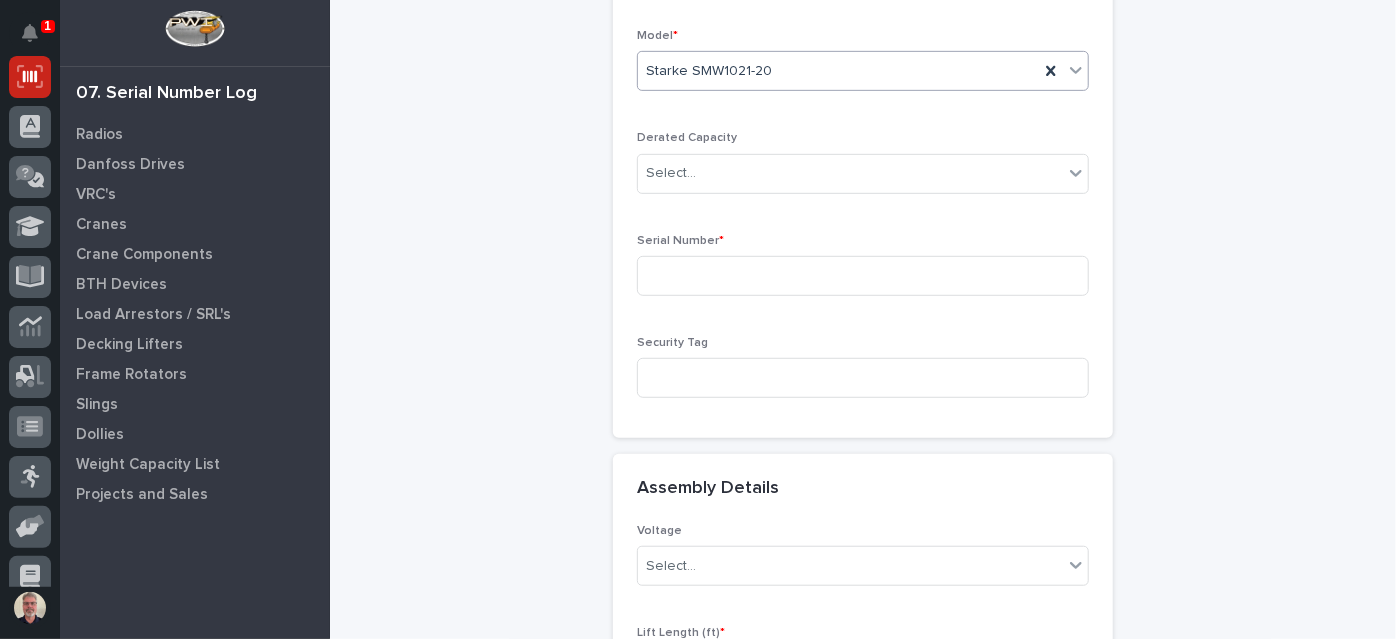 scroll, scrollTop: 509, scrollLeft: 0, axis: vertical 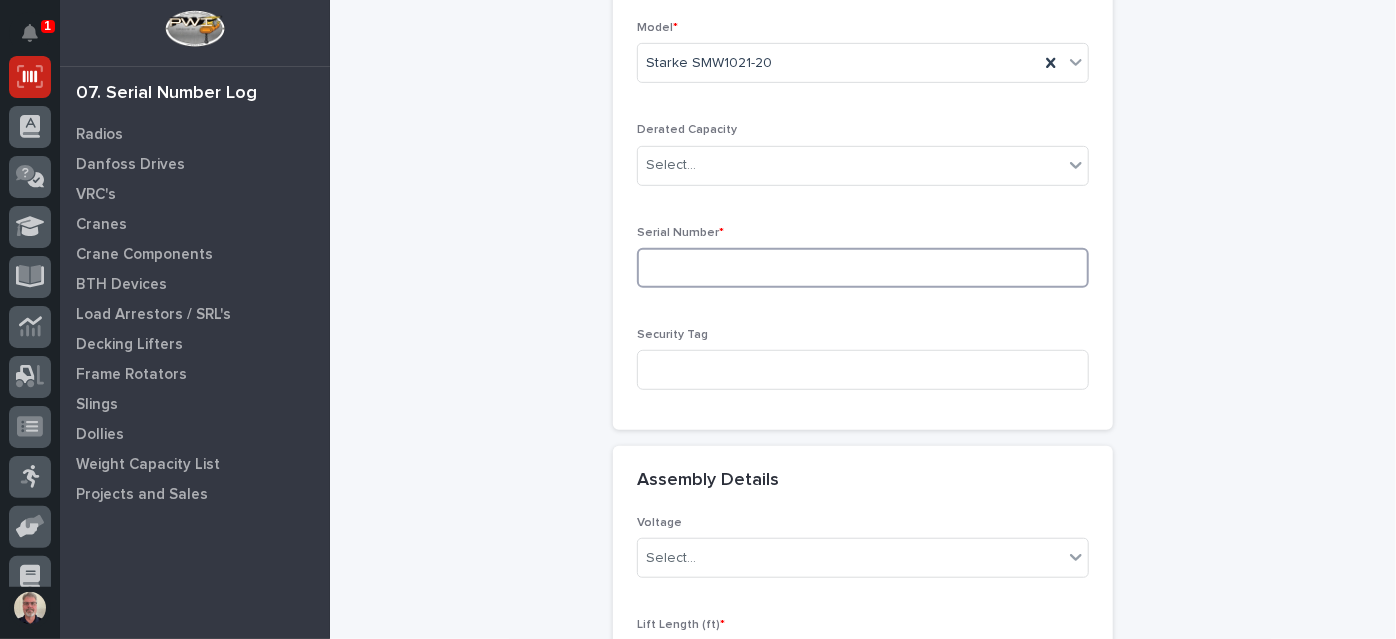 click at bounding box center (863, 268) 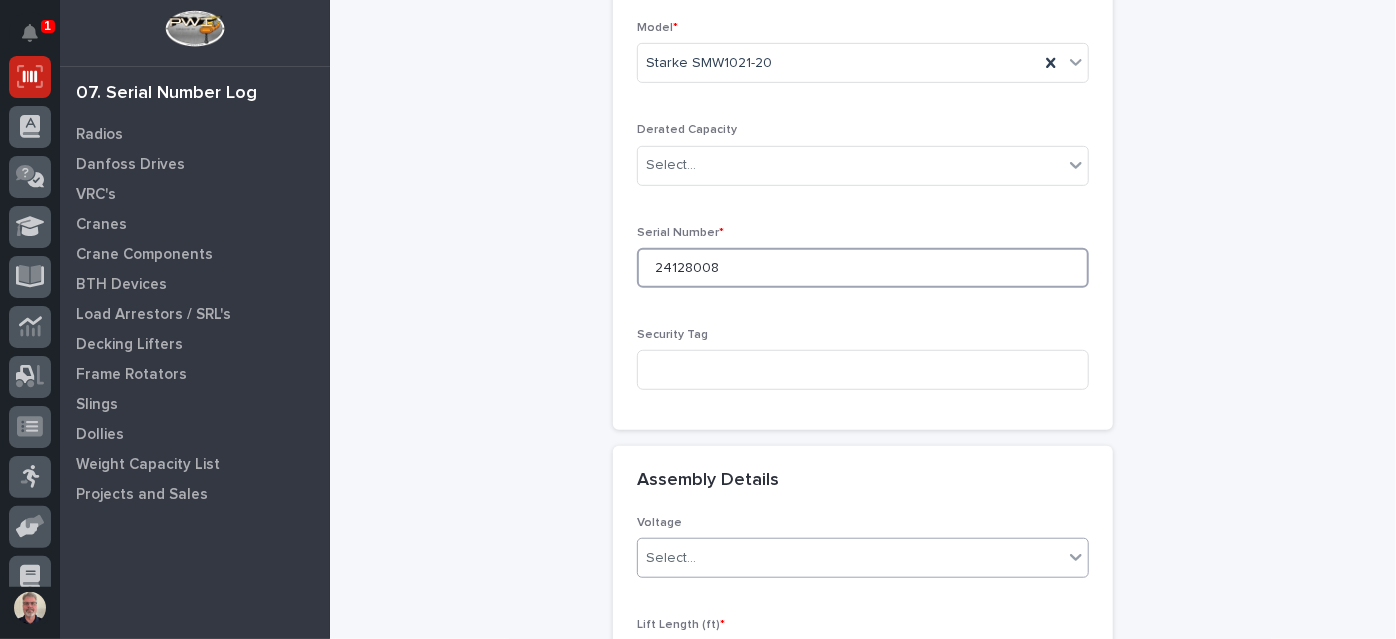 type on "24128008" 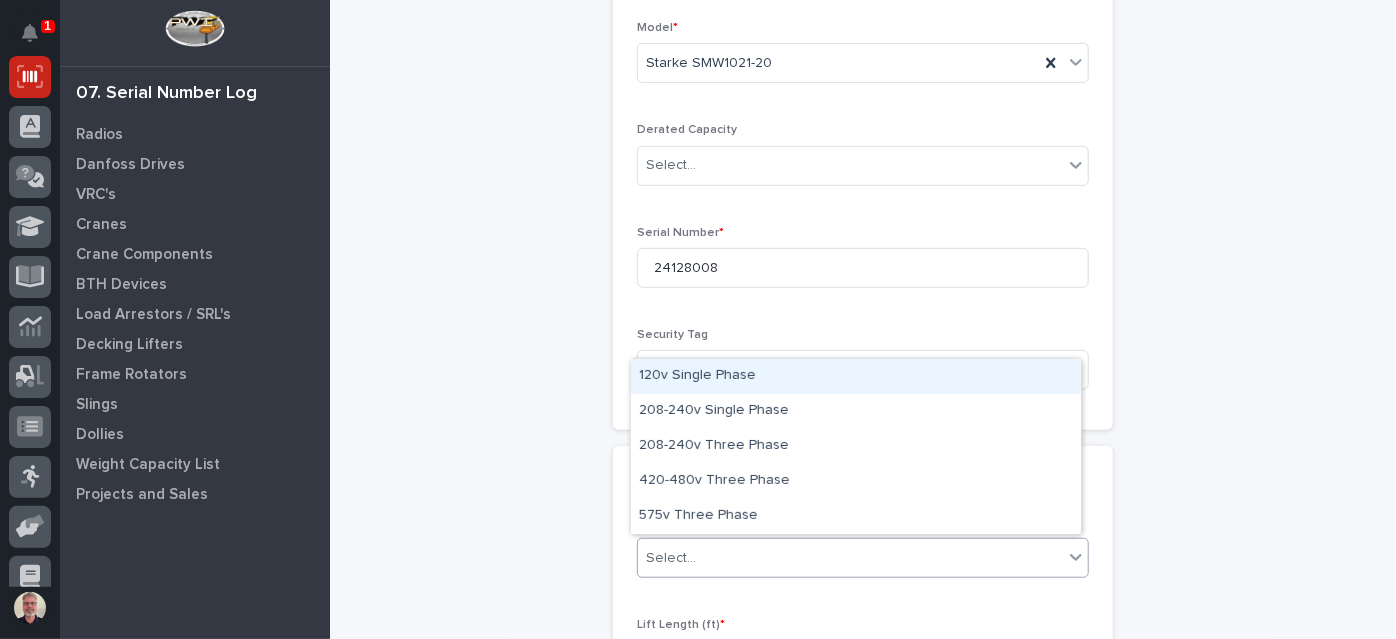 click on "Select..." at bounding box center (850, 558) 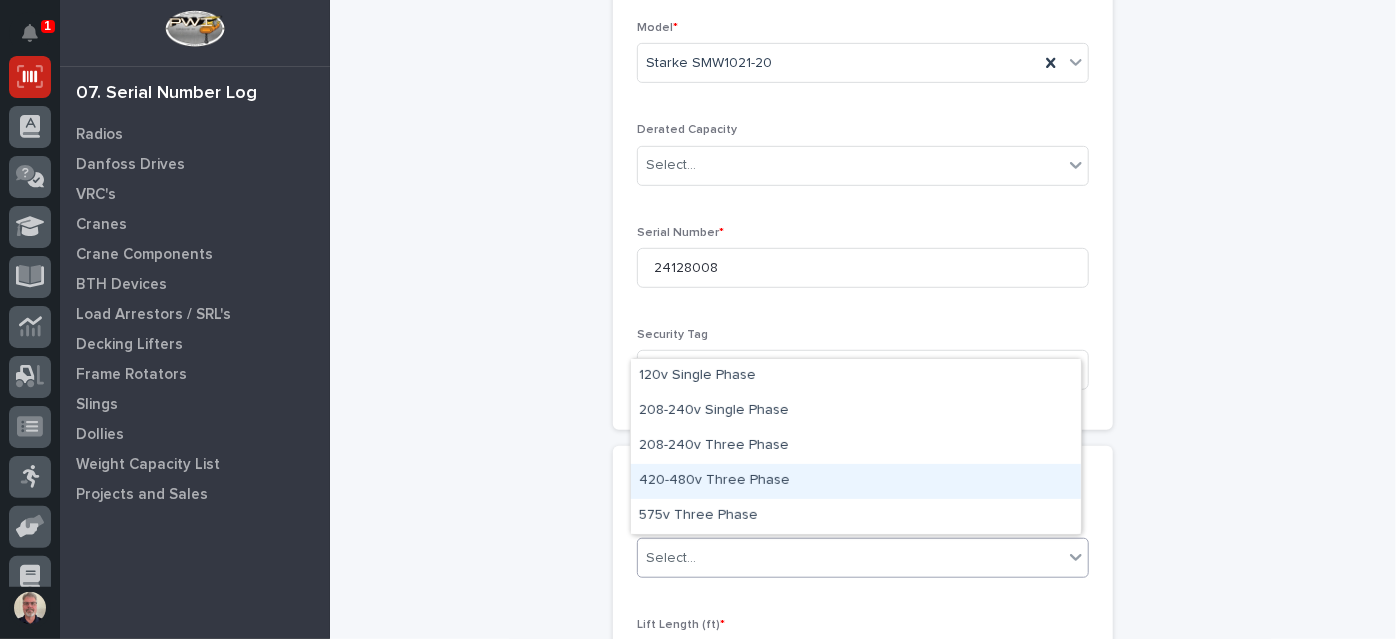 click on "420-480v Three Phase" at bounding box center (856, 481) 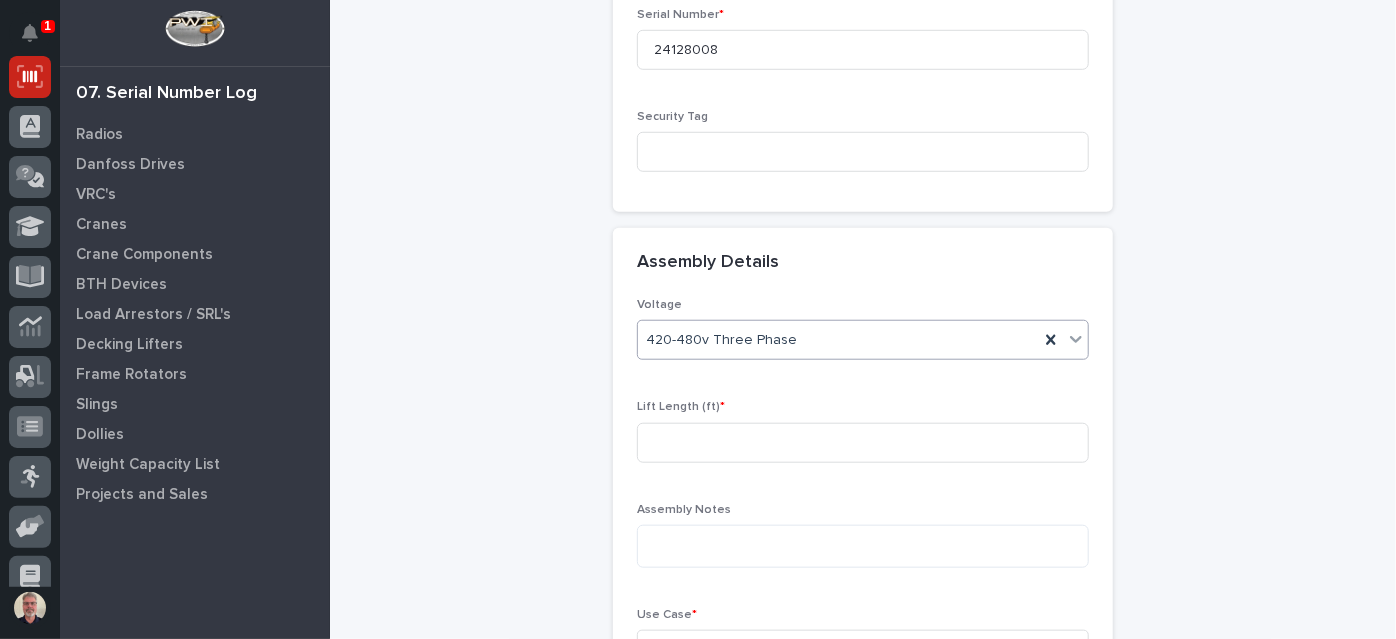 scroll, scrollTop: 878, scrollLeft: 0, axis: vertical 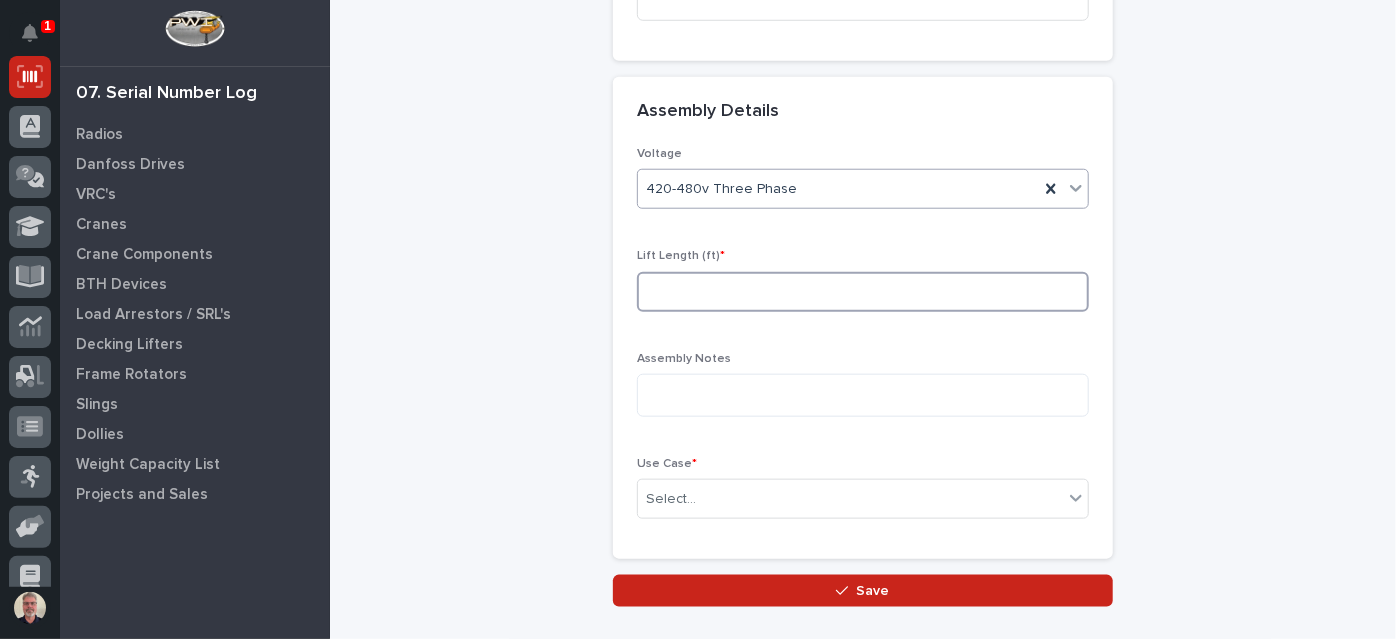 click at bounding box center (863, 292) 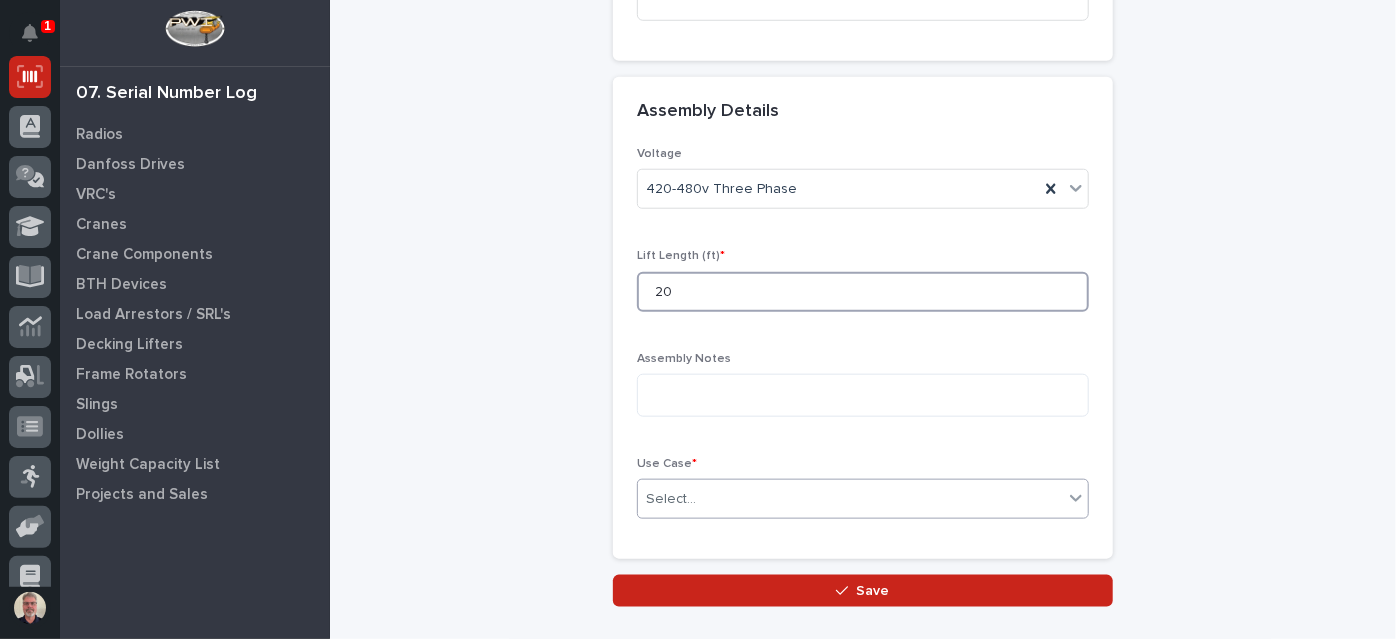 type on "20" 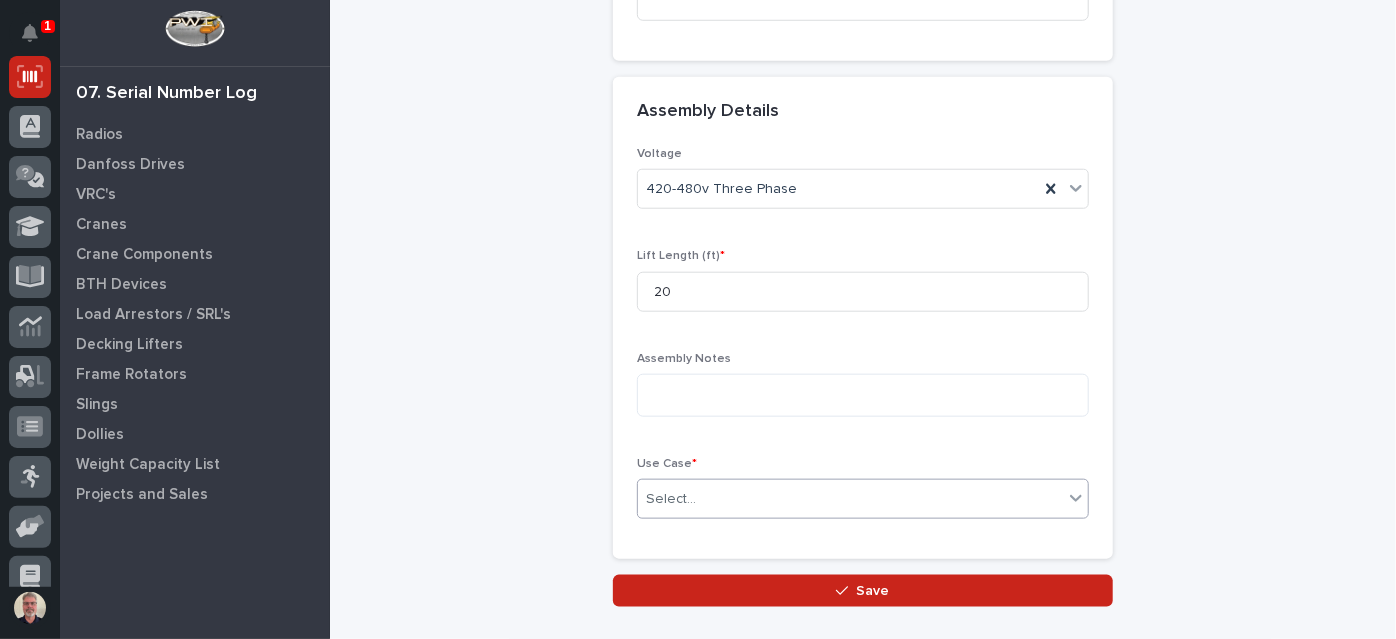 click on "Select..." at bounding box center (850, 499) 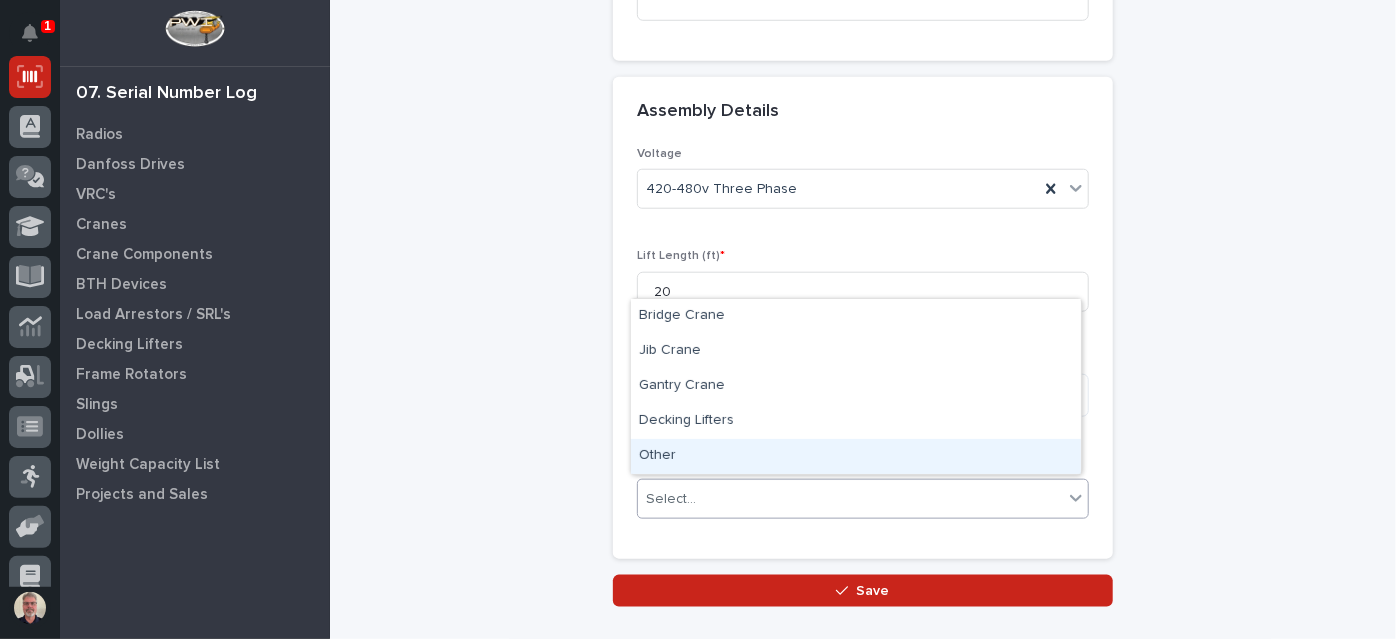 click on "Other" at bounding box center [856, 456] 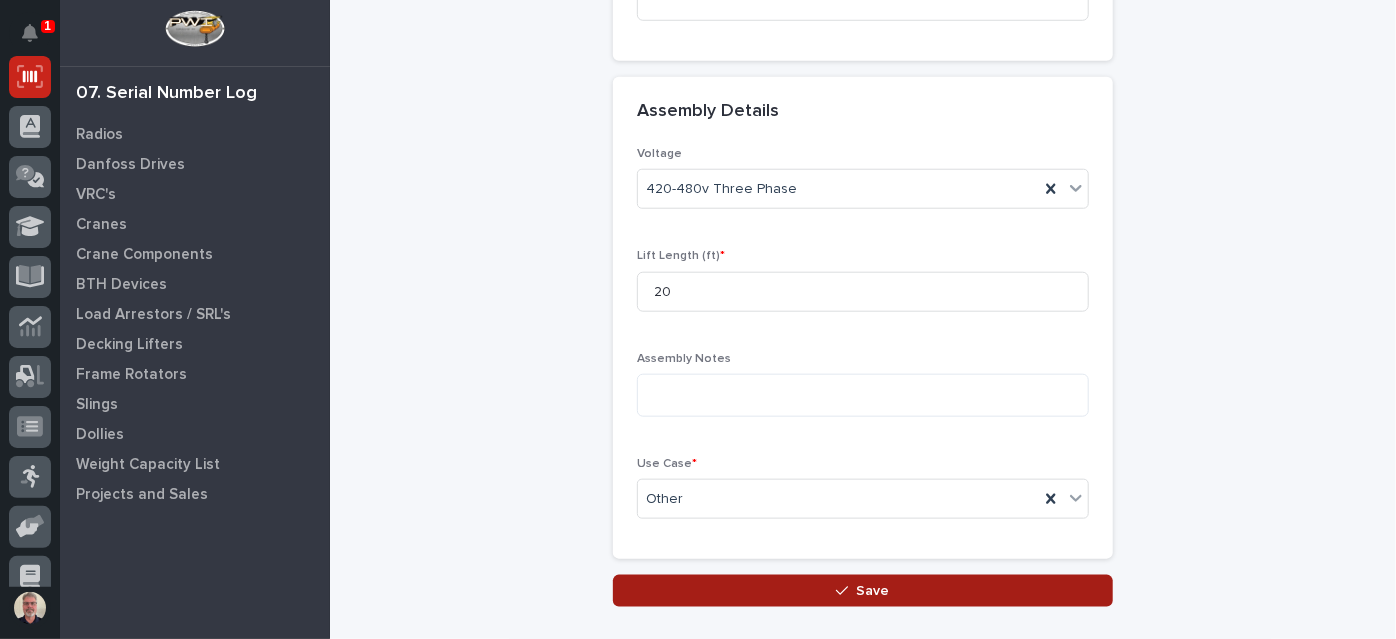click on "Save" at bounding box center [863, 591] 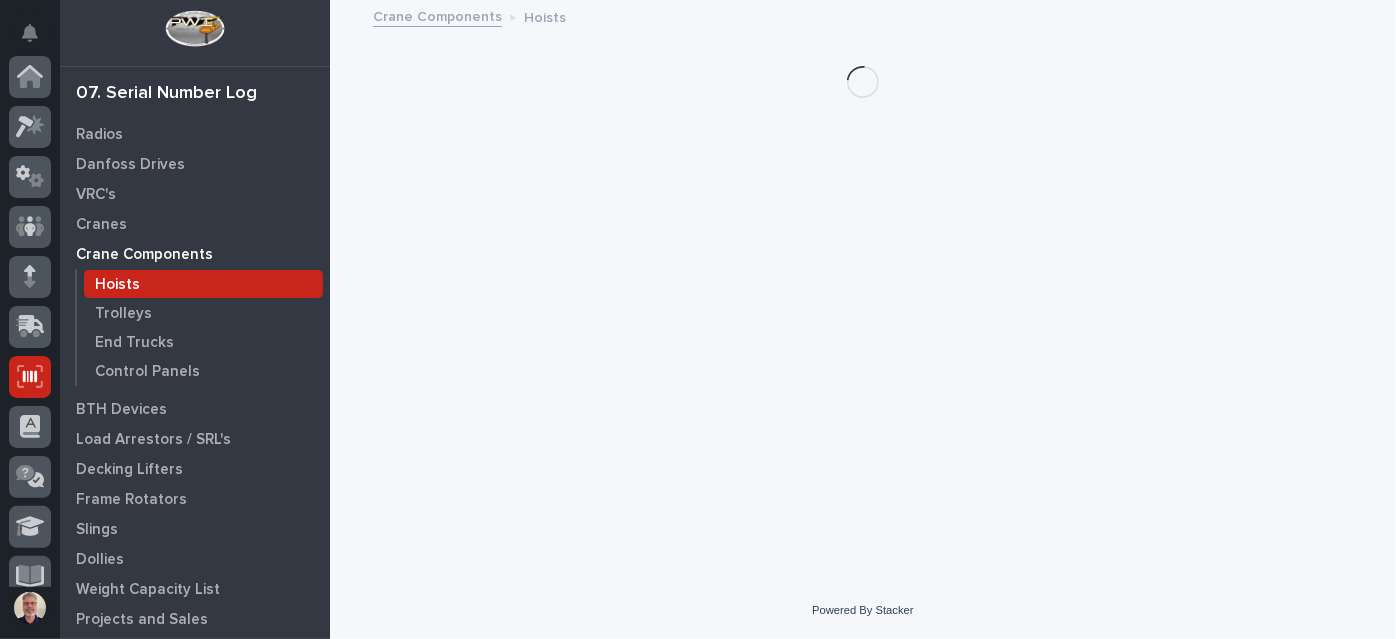 scroll, scrollTop: 300, scrollLeft: 0, axis: vertical 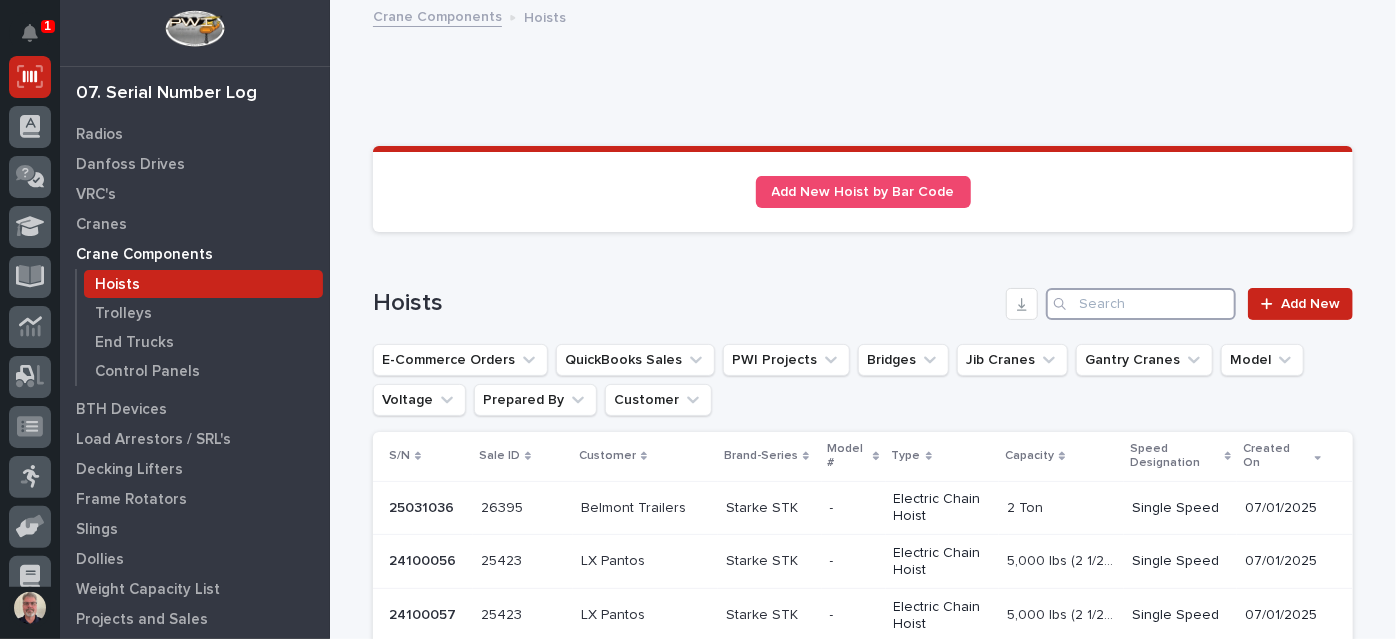 click at bounding box center (1141, 304) 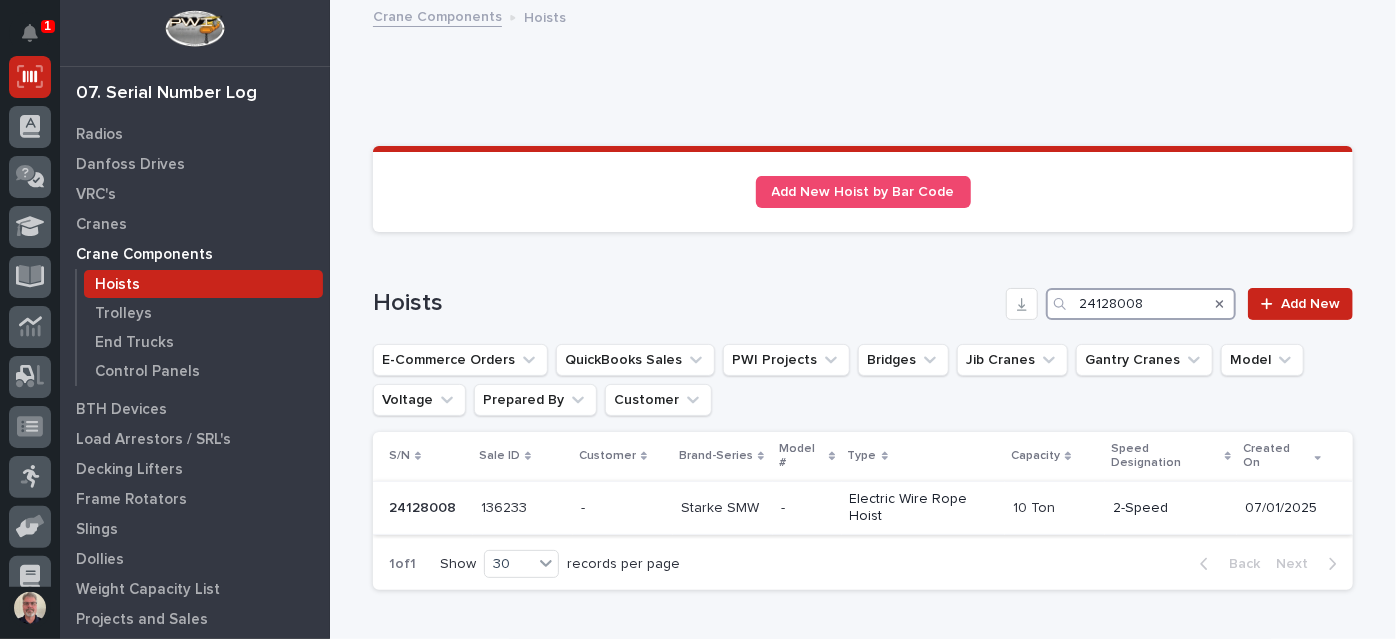 type on "24128008" 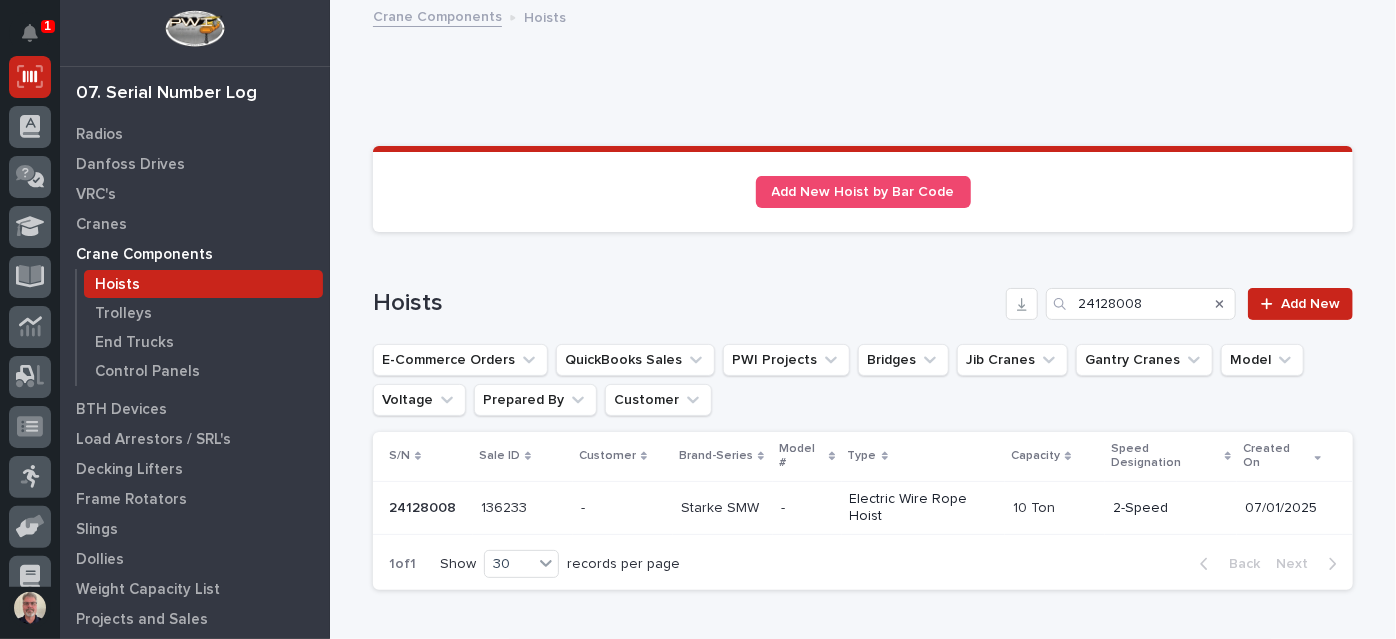 click on "Electric Wire Rope Hoist" at bounding box center [924, 508] 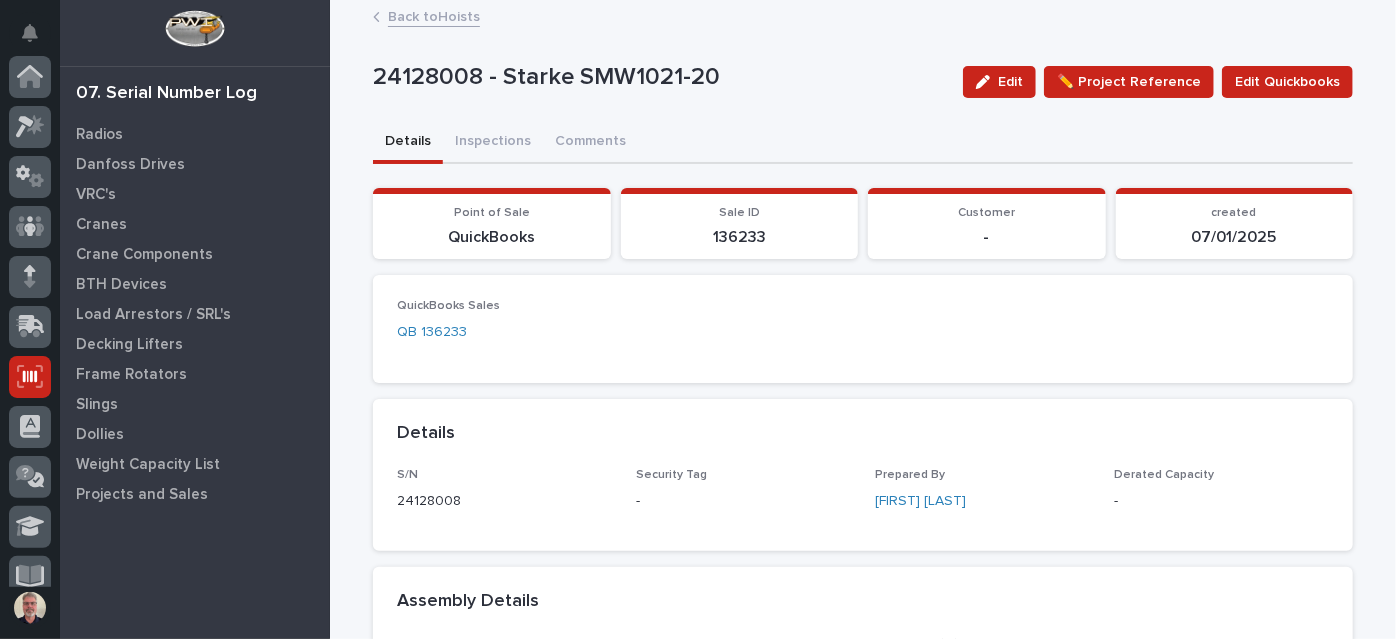 scroll, scrollTop: 300, scrollLeft: 0, axis: vertical 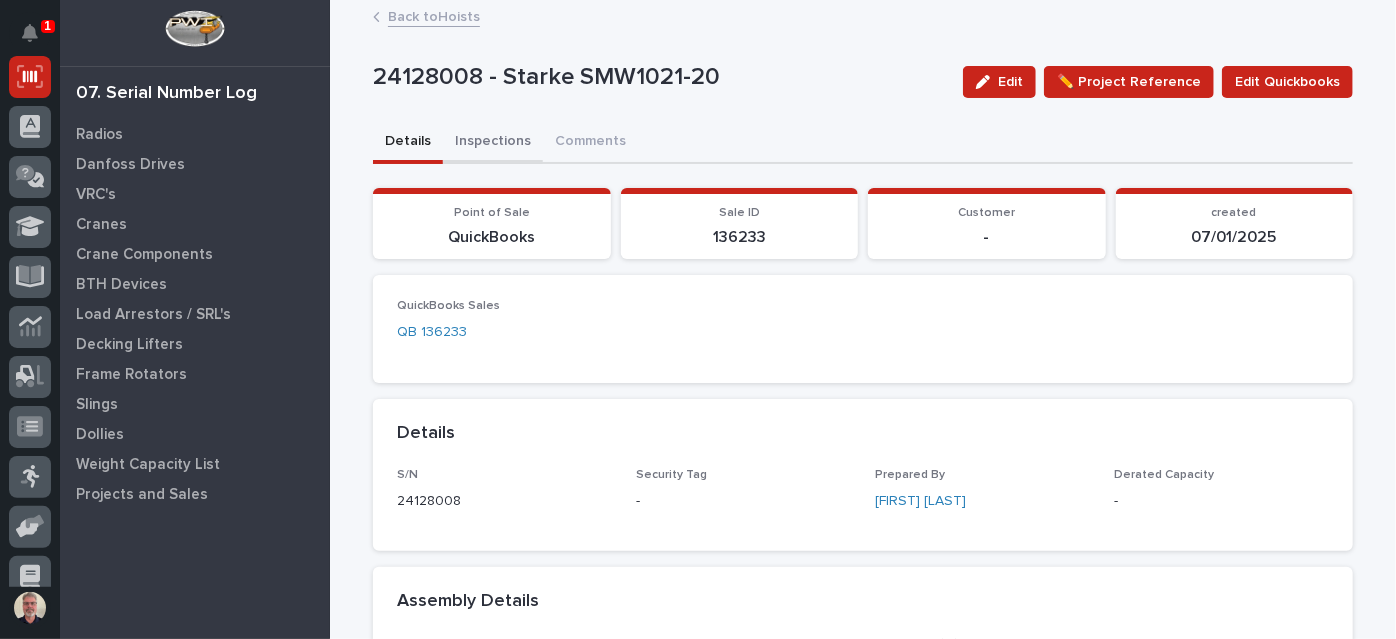 click on "Inspections" at bounding box center (493, 143) 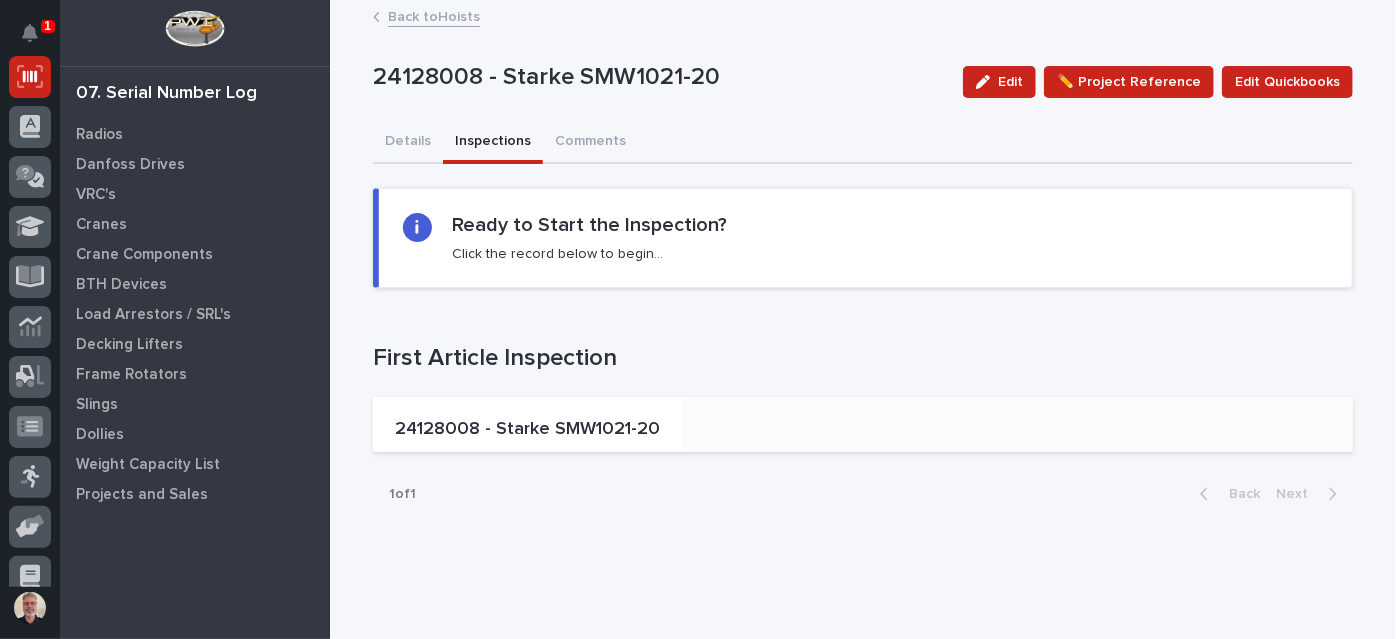 click on "24128008 - Starke SMW1021-20" at bounding box center (527, 432) 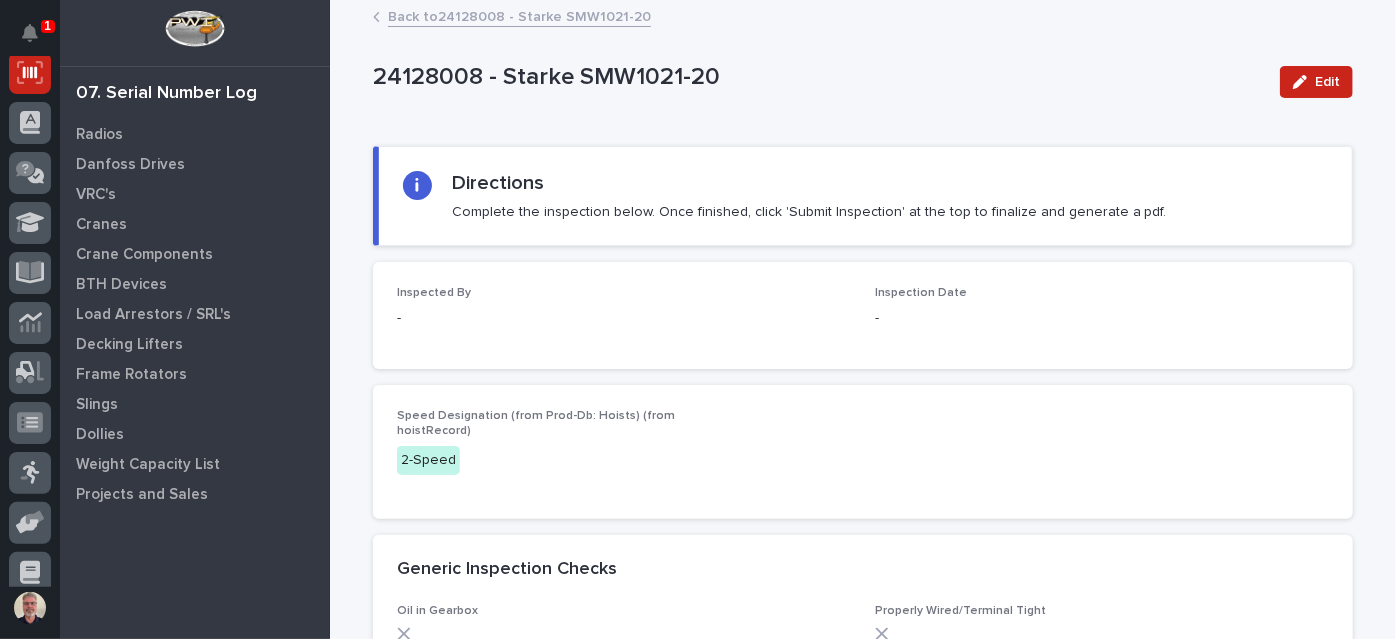 scroll, scrollTop: 300, scrollLeft: 0, axis: vertical 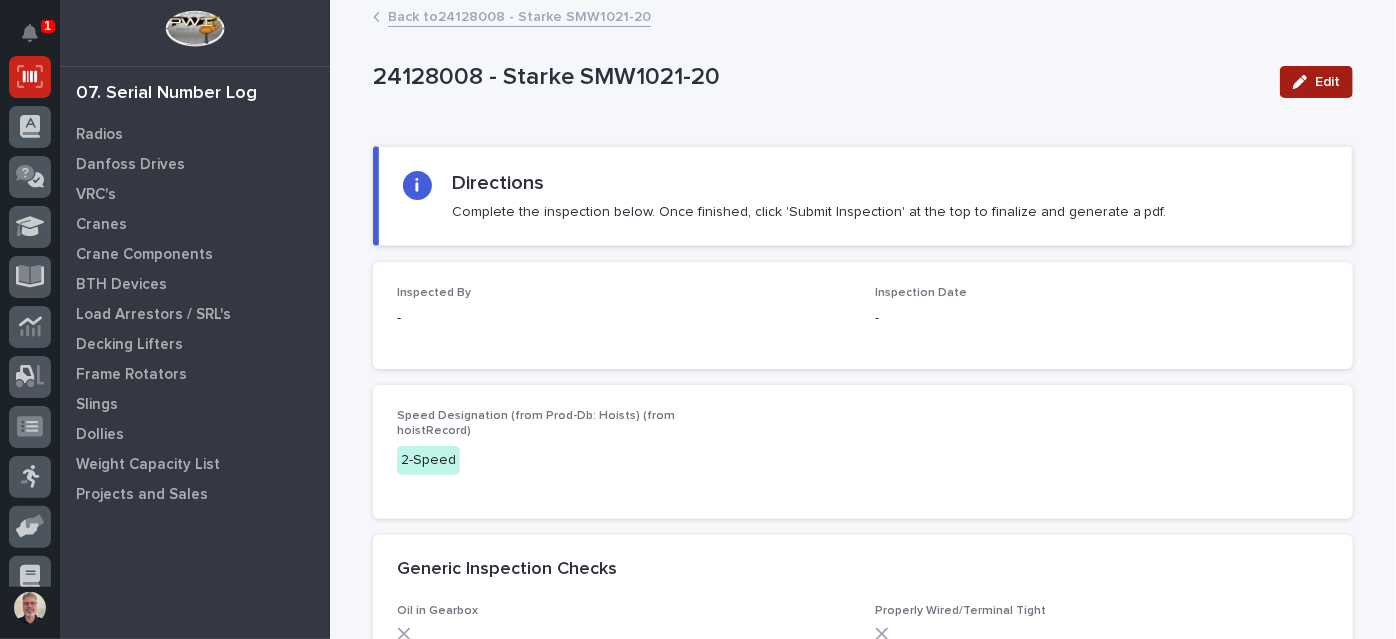 click at bounding box center (1304, 82) 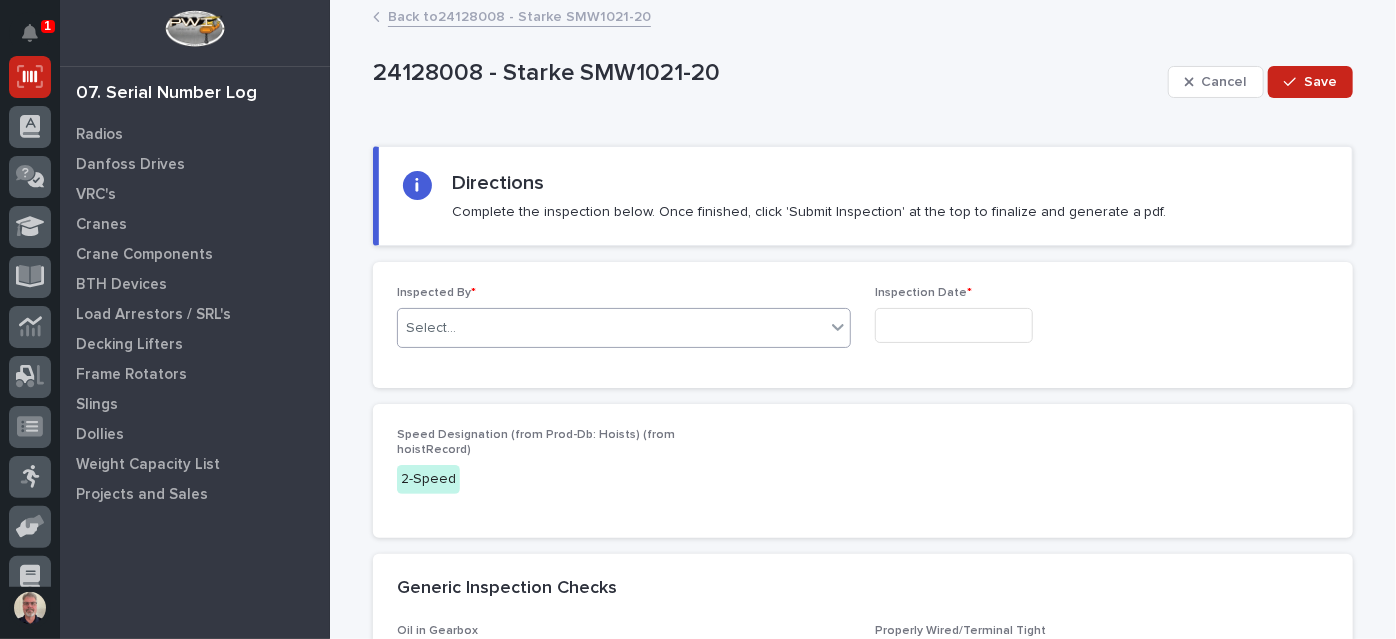 click at bounding box center [838, 327] 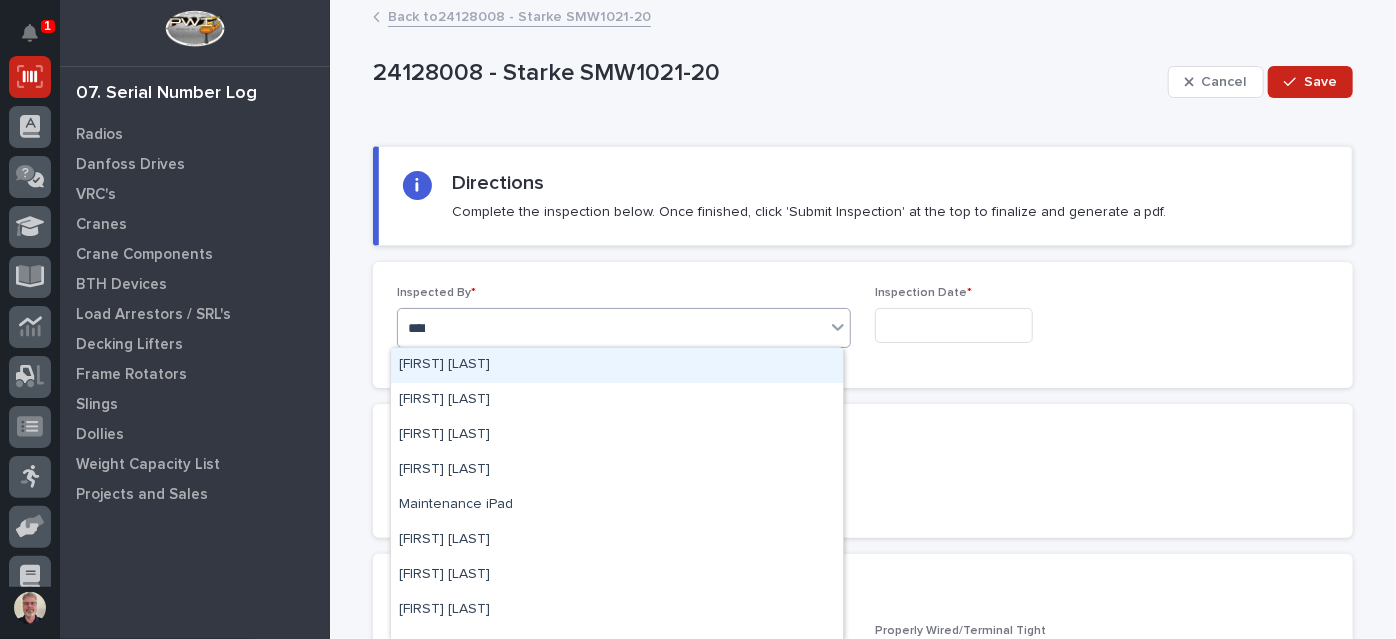 type on "*****" 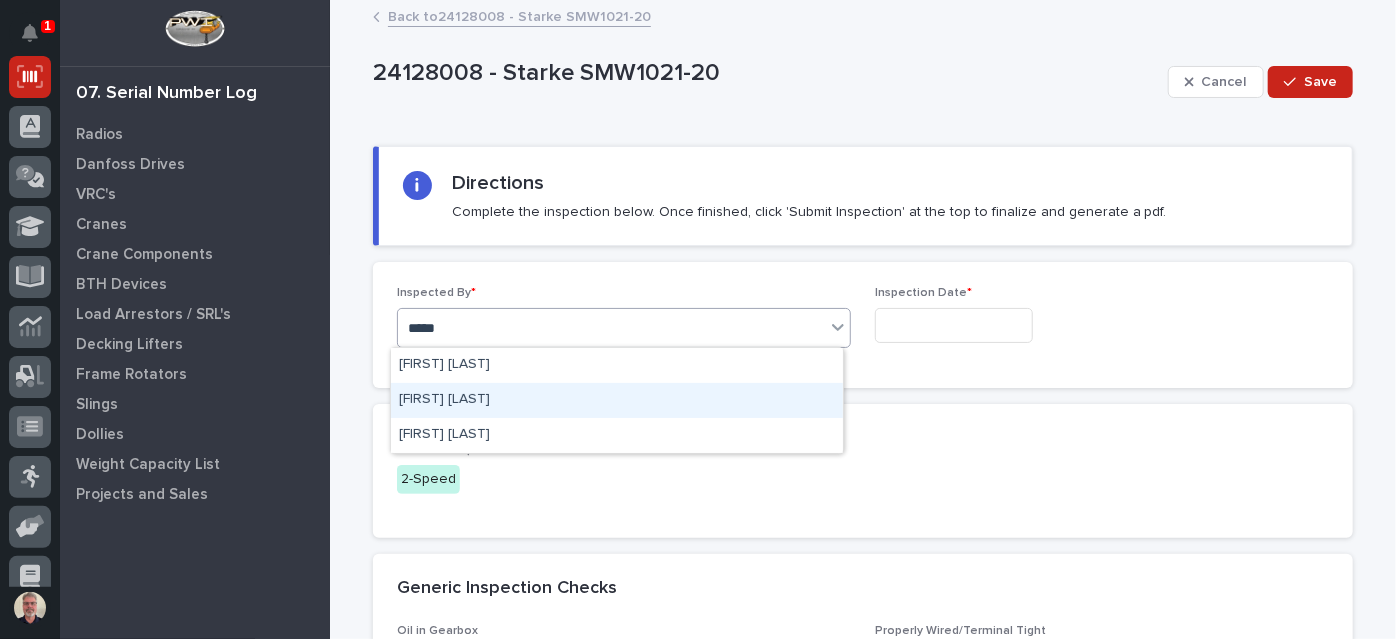 click on "[FIRST] [LAST]" at bounding box center [617, 400] 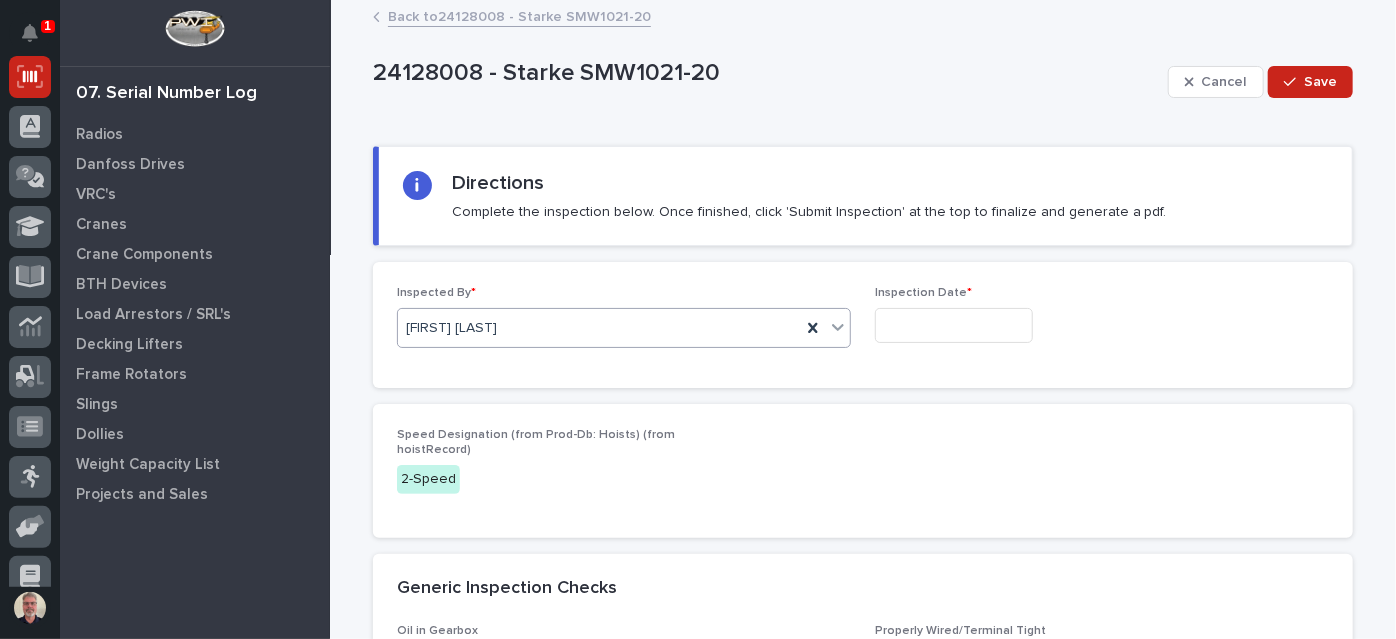 click at bounding box center (954, 325) 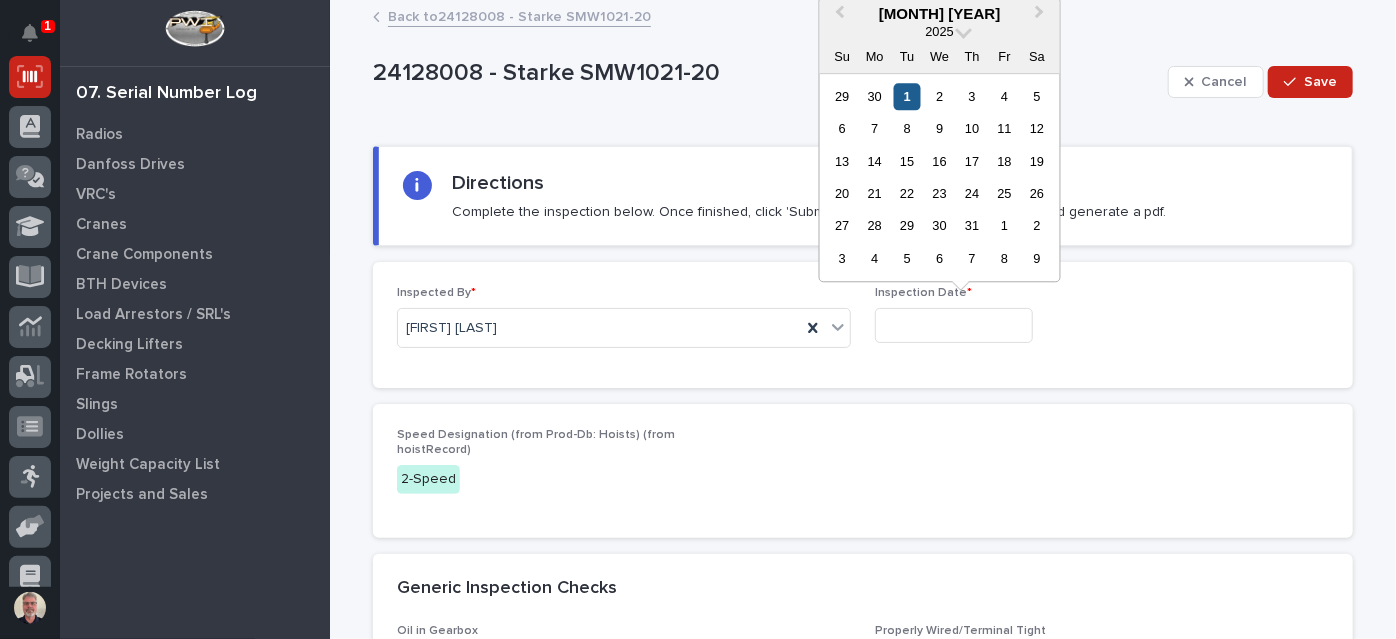 click on "1" at bounding box center [907, 96] 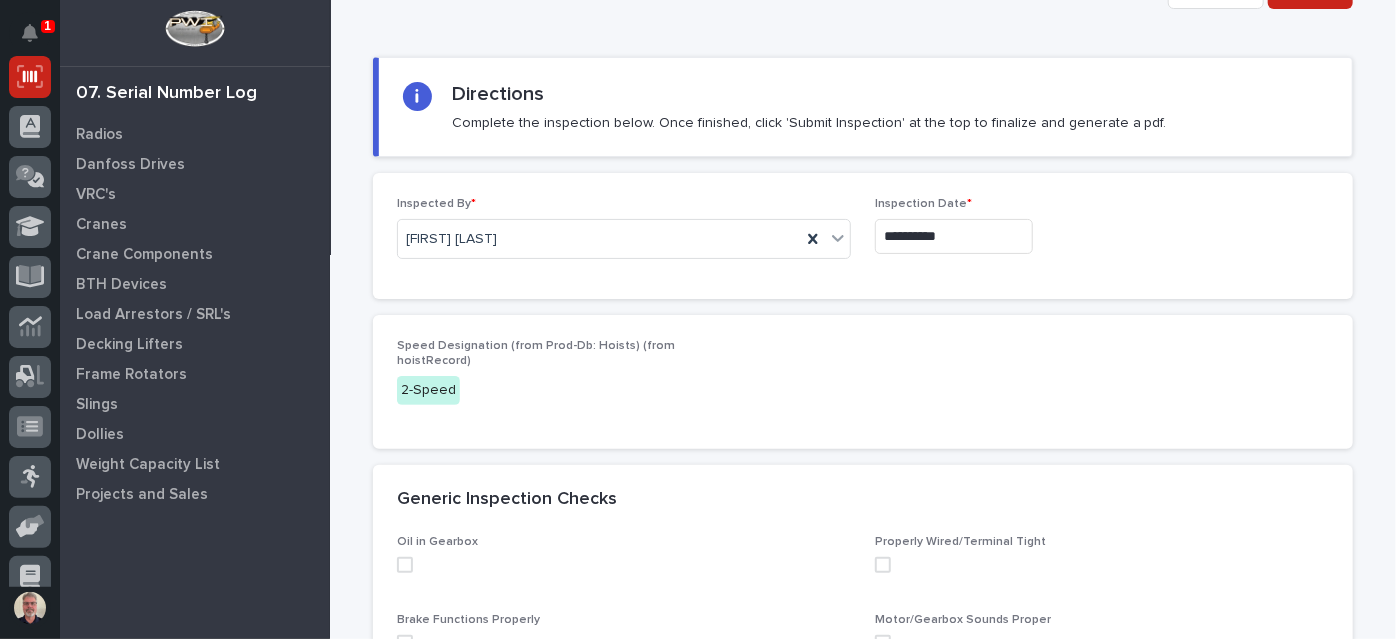 scroll, scrollTop: 109, scrollLeft: 0, axis: vertical 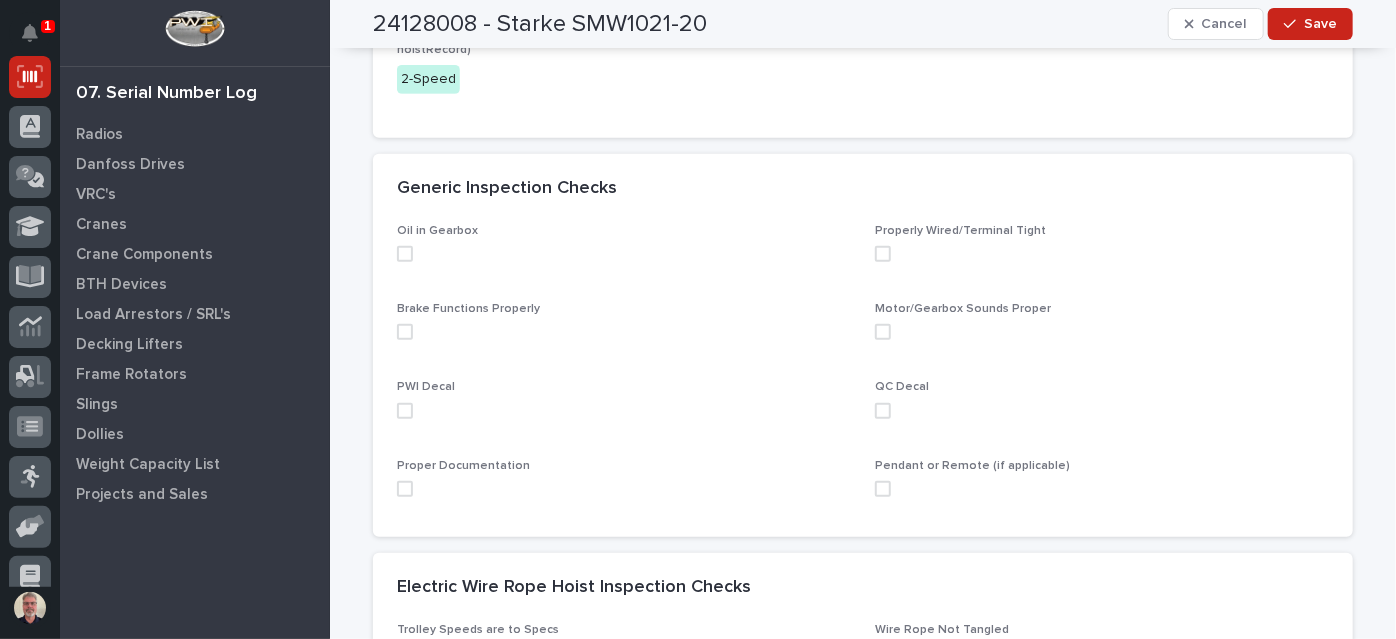 click at bounding box center [405, 254] 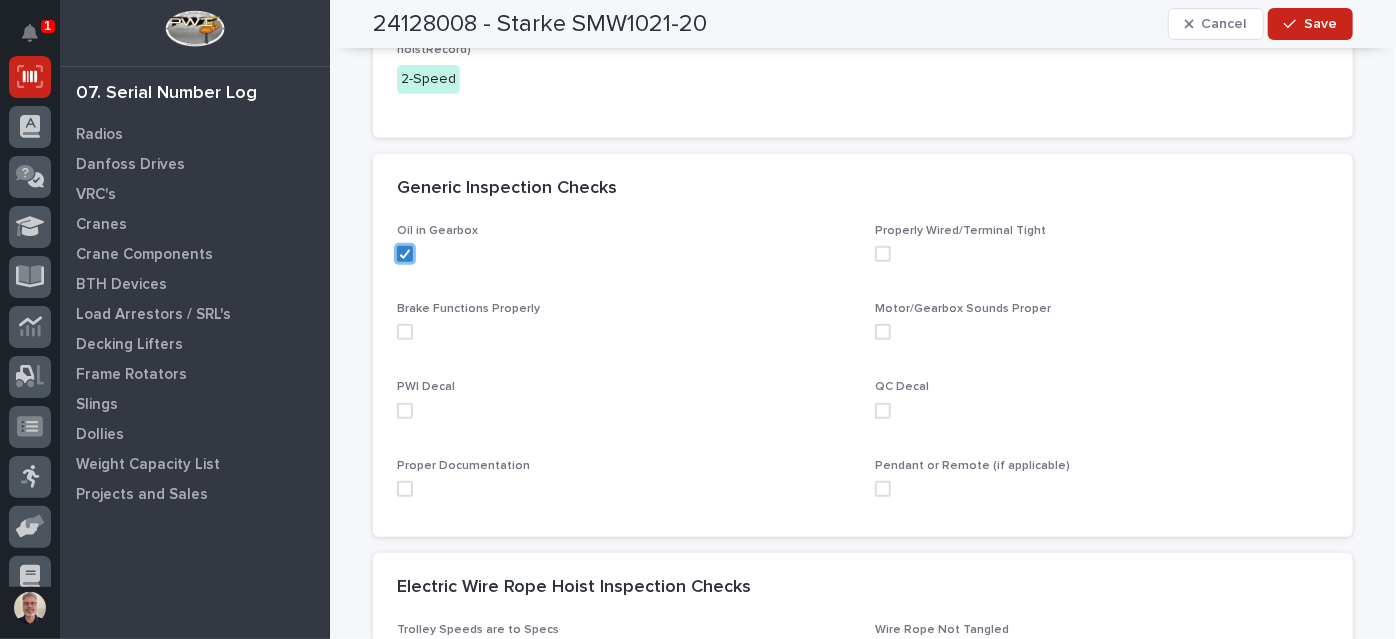 click at bounding box center (405, 332) 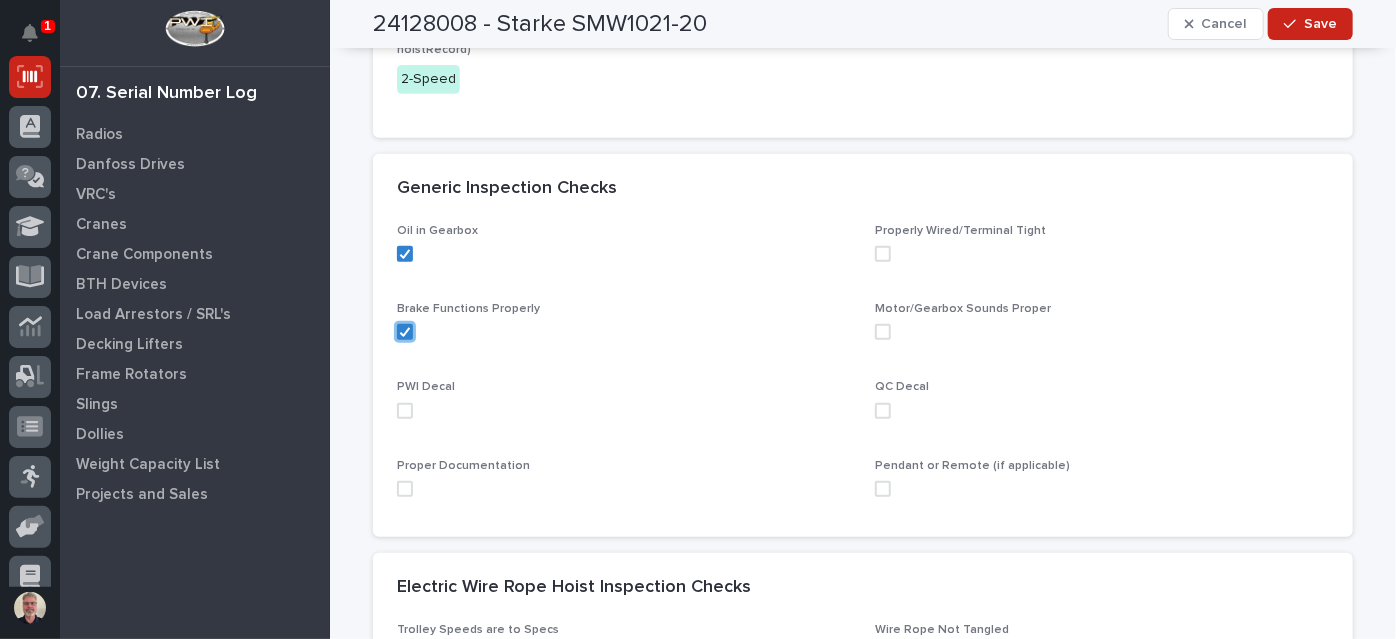 click at bounding box center (405, 489) 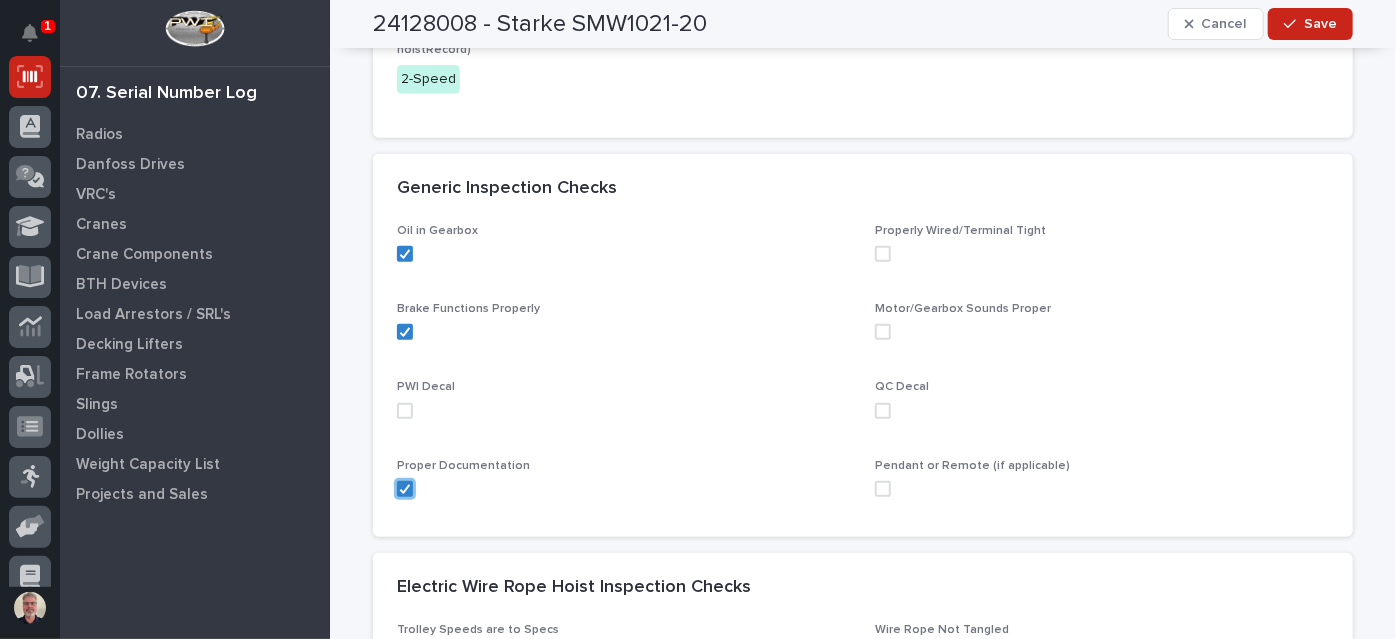click at bounding box center [883, 489] 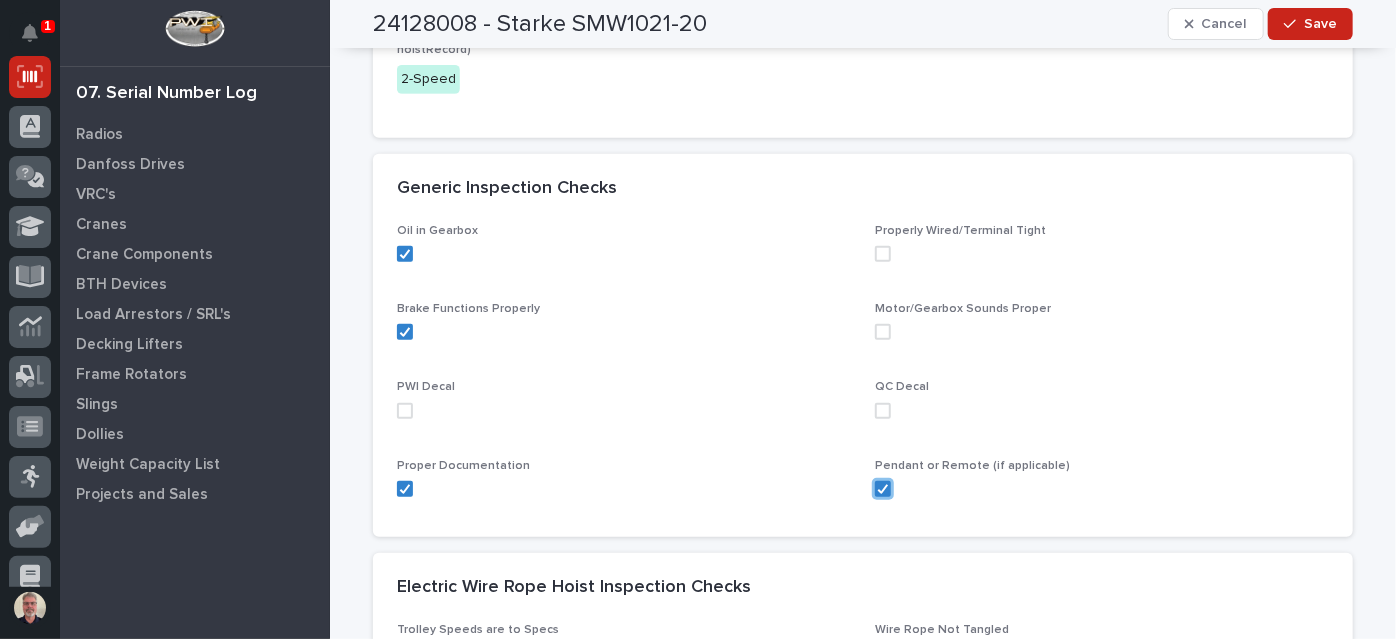 click at bounding box center [883, 411] 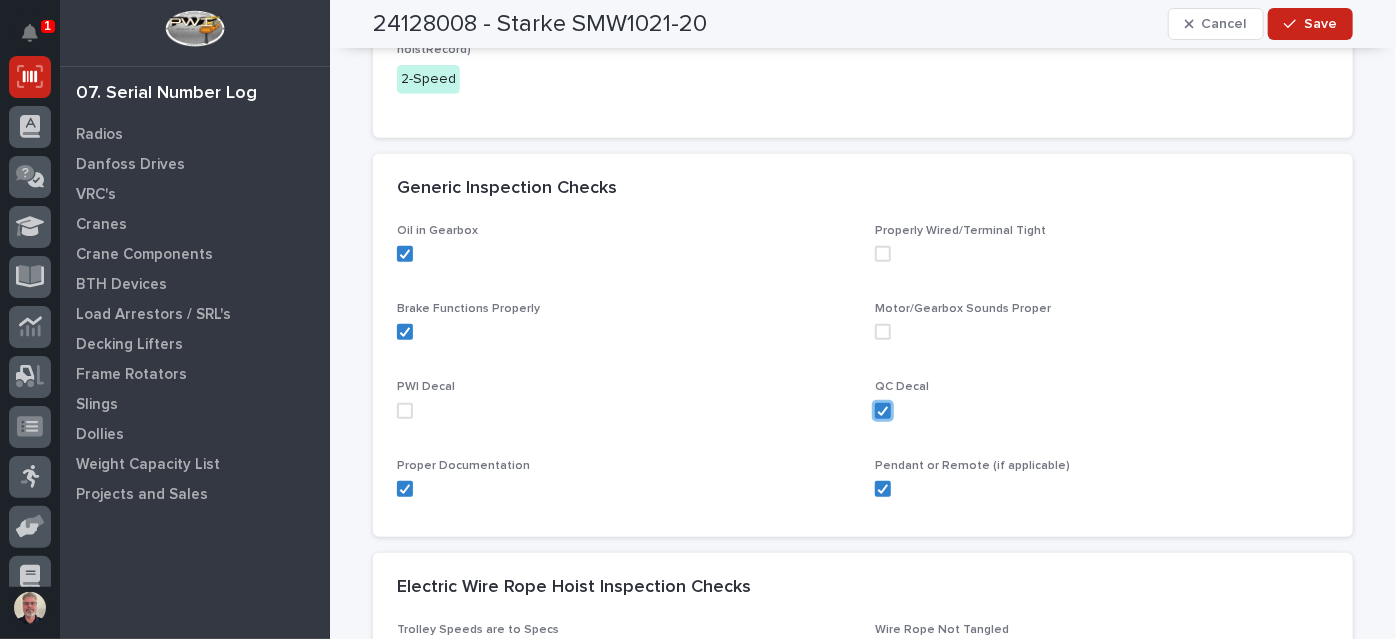 click at bounding box center [883, 332] 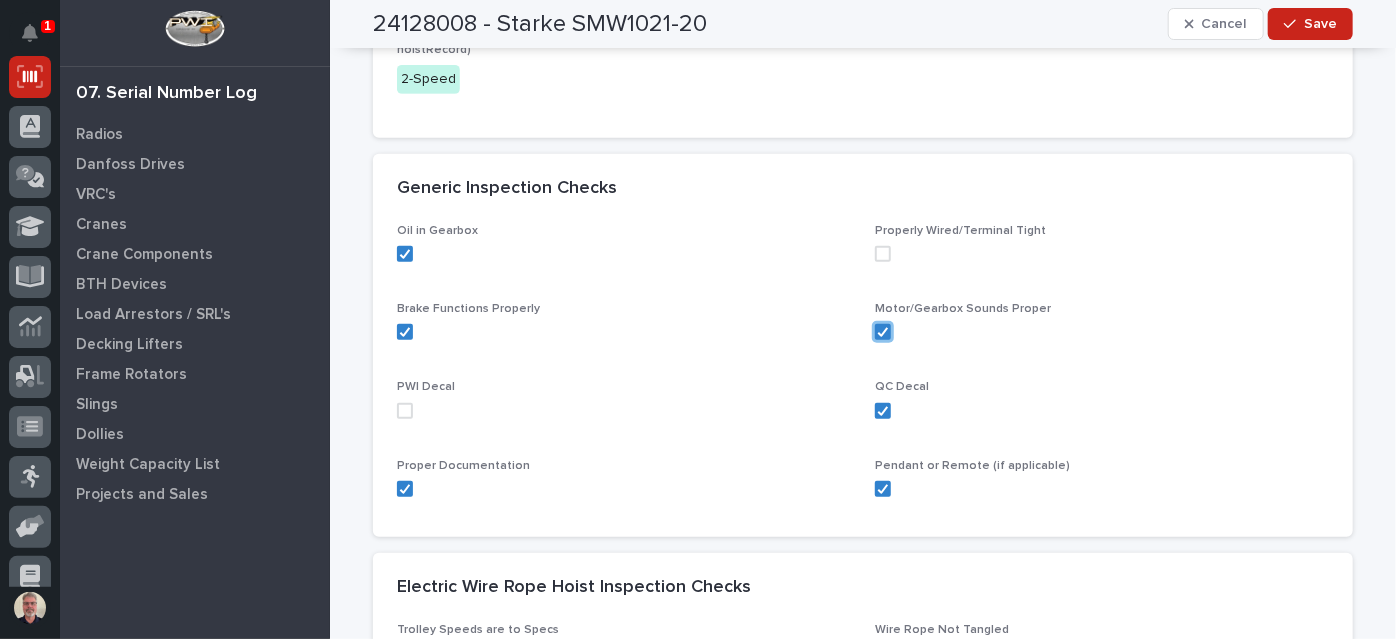 click at bounding box center (883, 254) 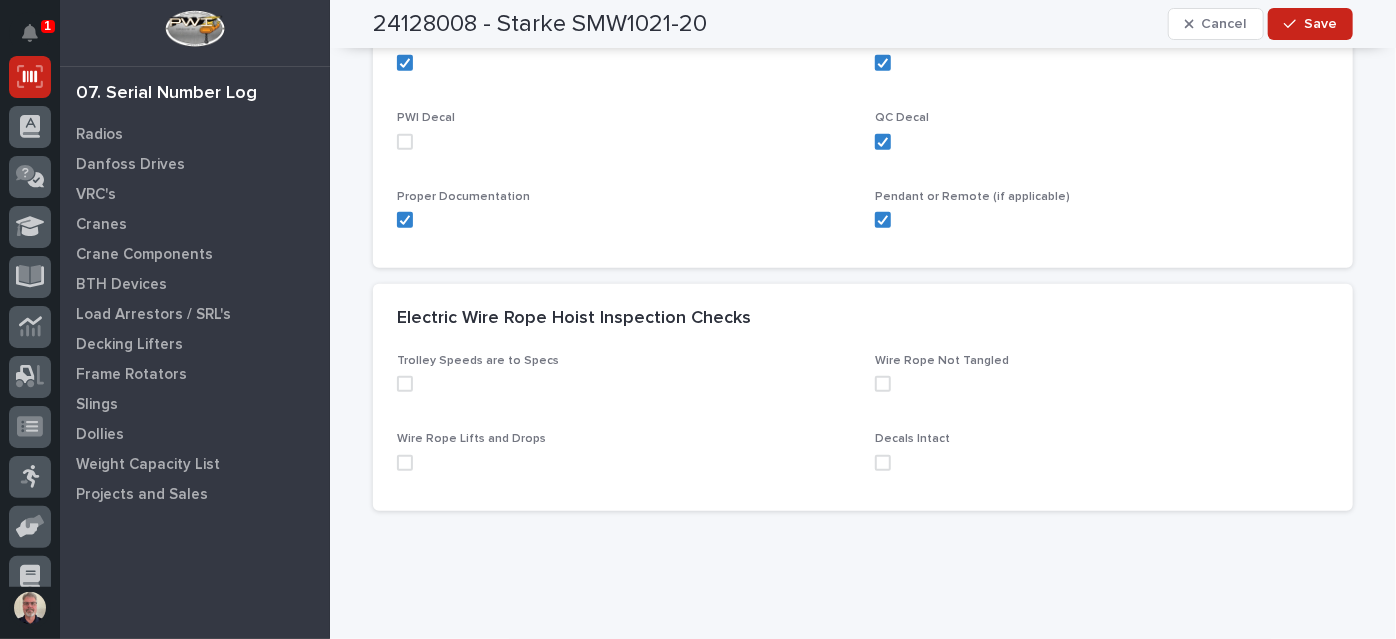 scroll, scrollTop: 690, scrollLeft: 0, axis: vertical 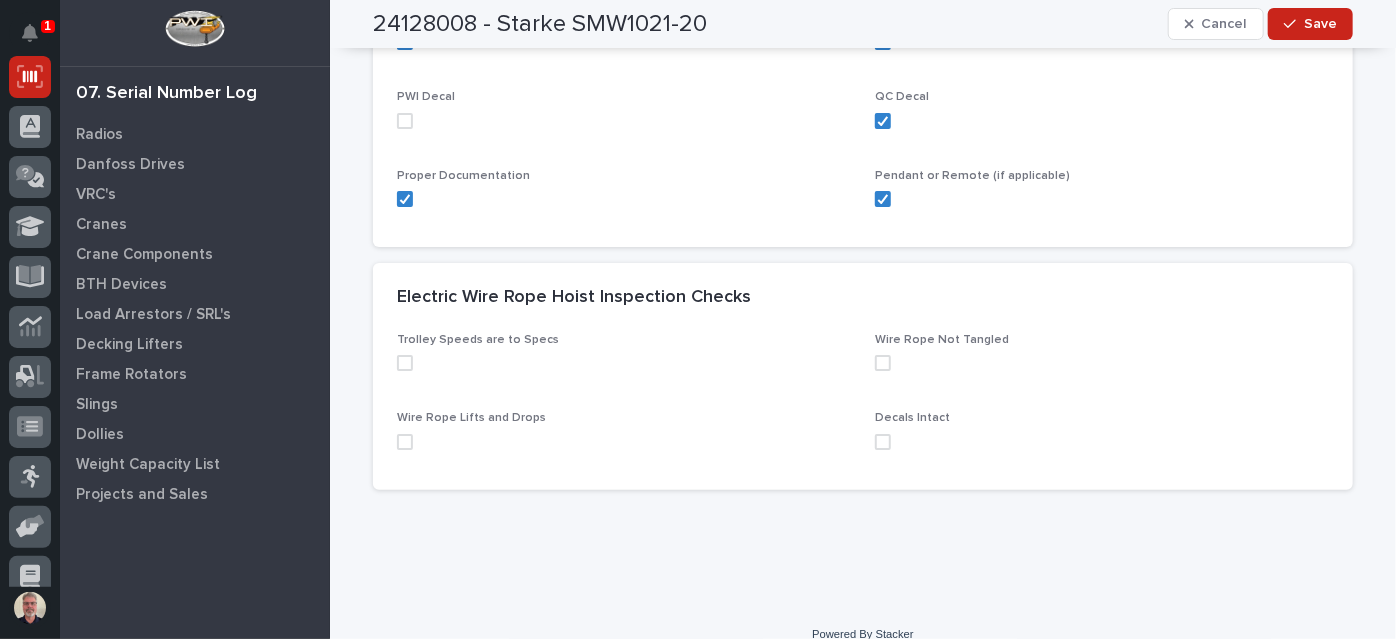 click at bounding box center (405, 442) 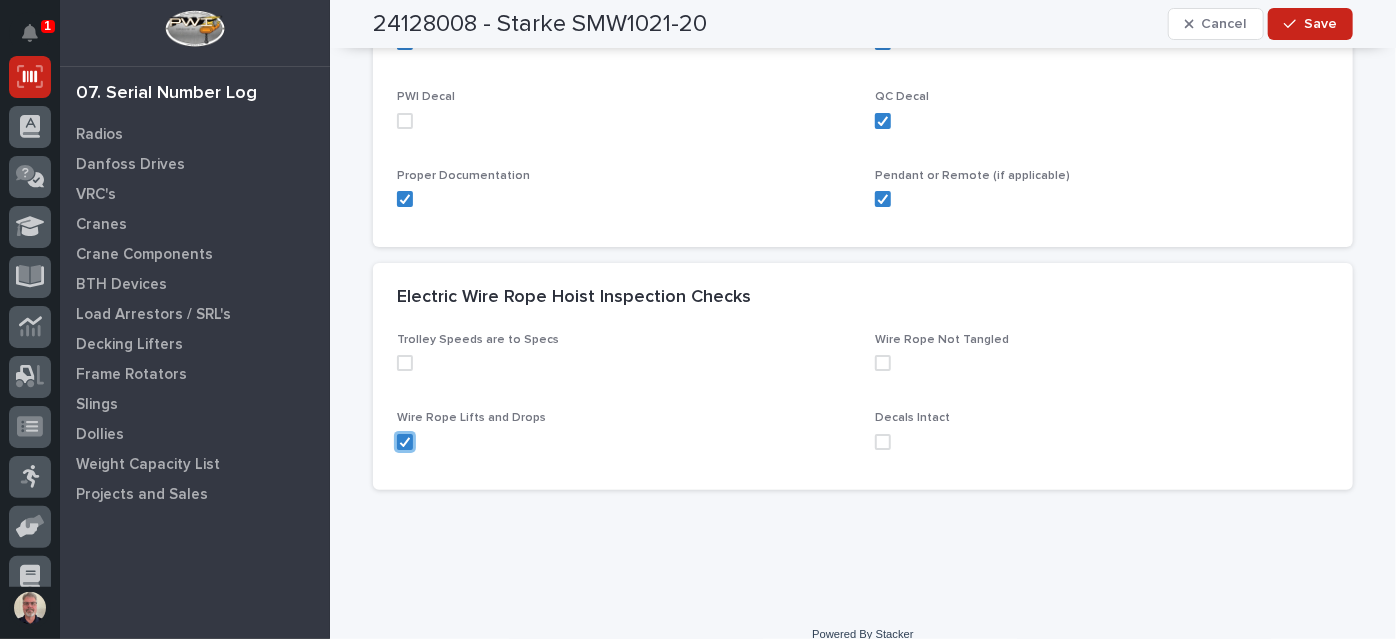 click at bounding box center (405, 363) 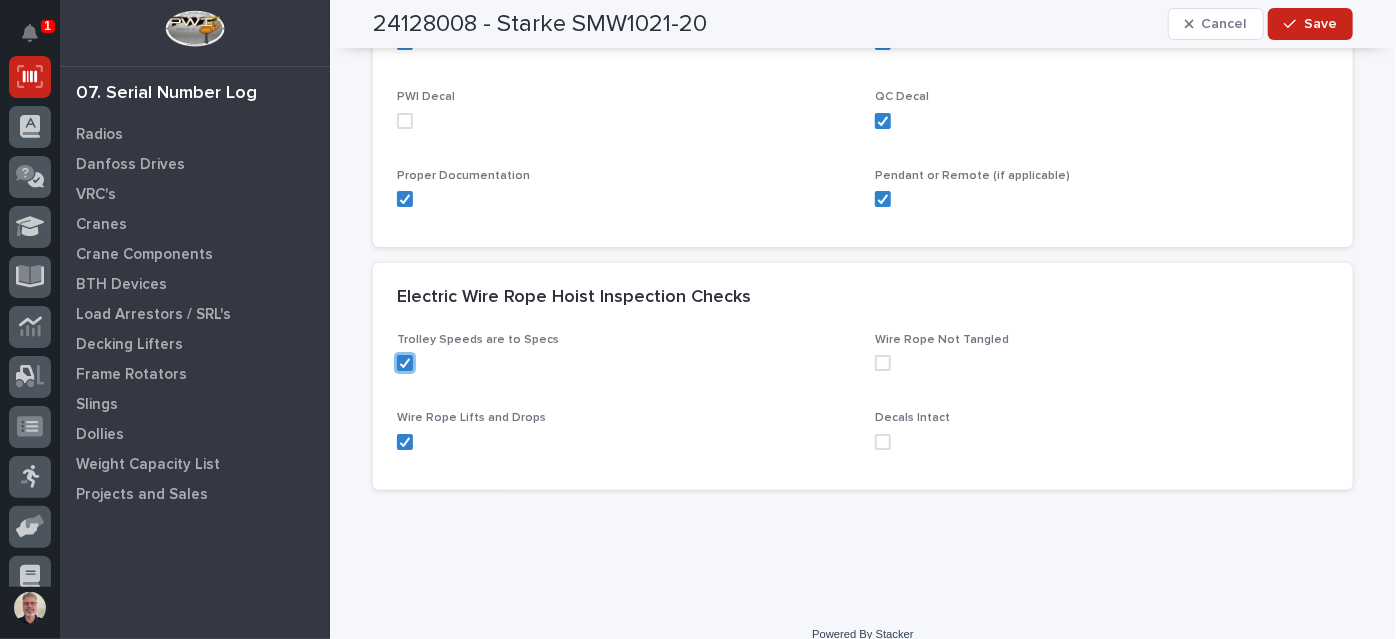 click at bounding box center [883, 363] 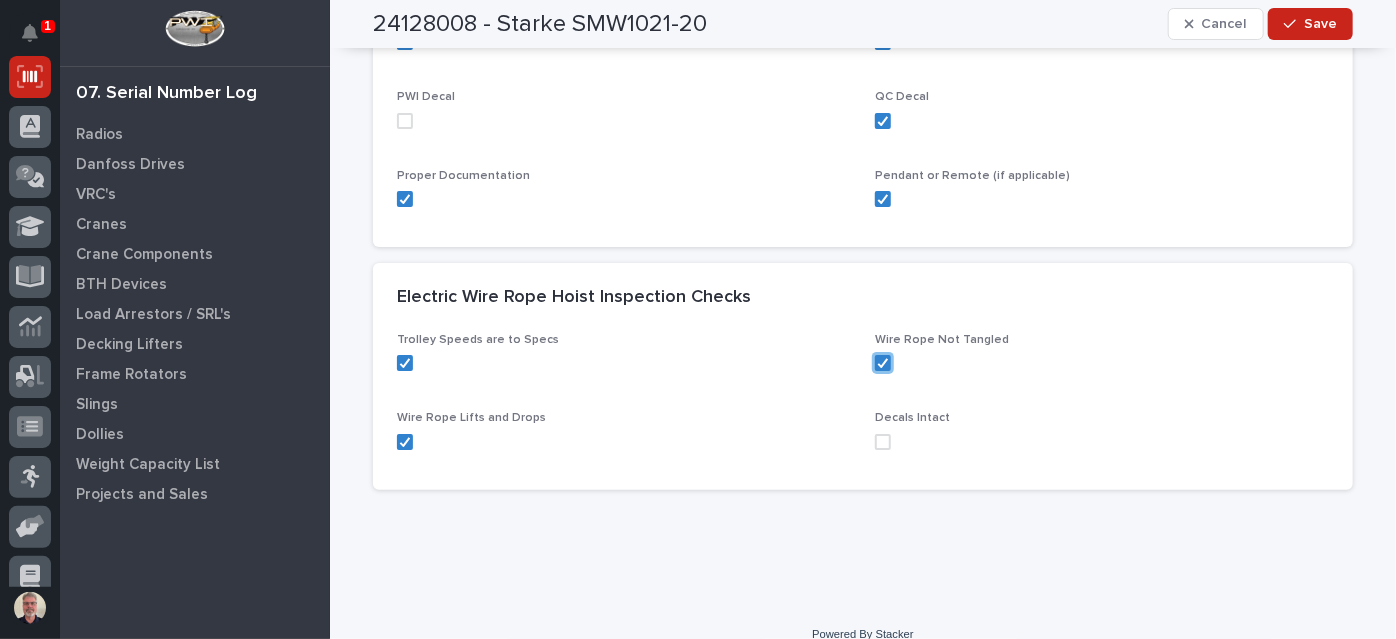 click at bounding box center [883, 442] 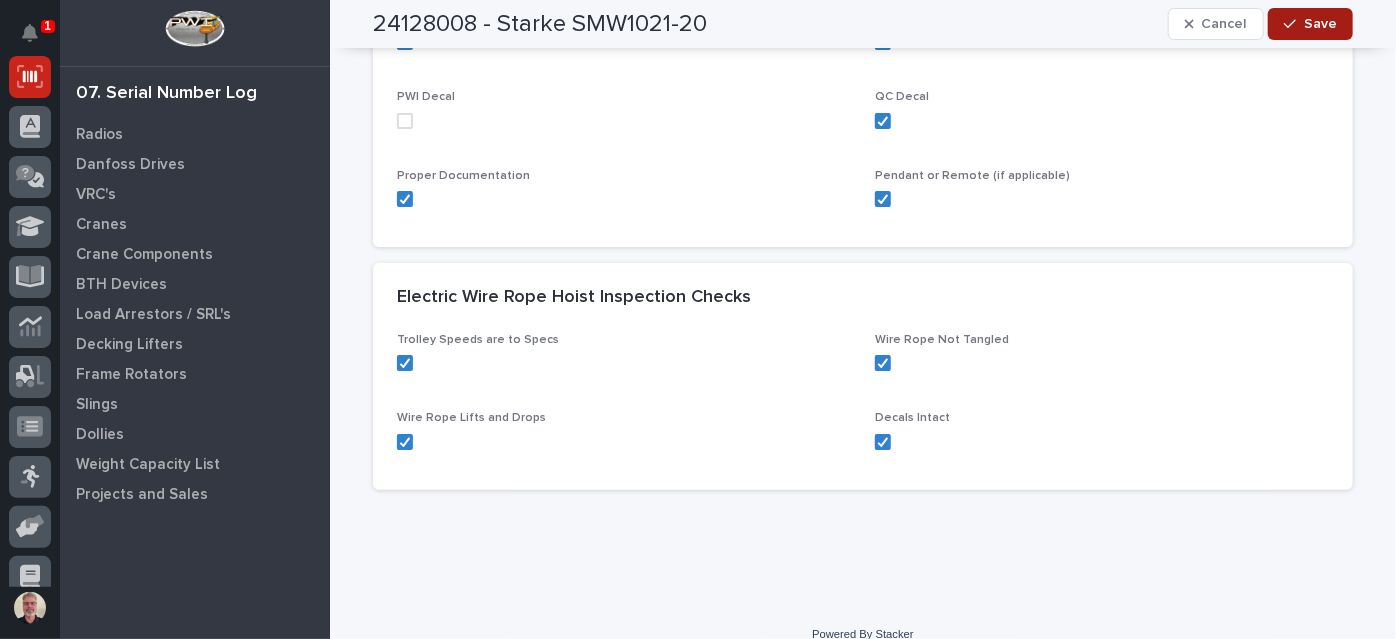 click on "Save" at bounding box center [1310, 24] 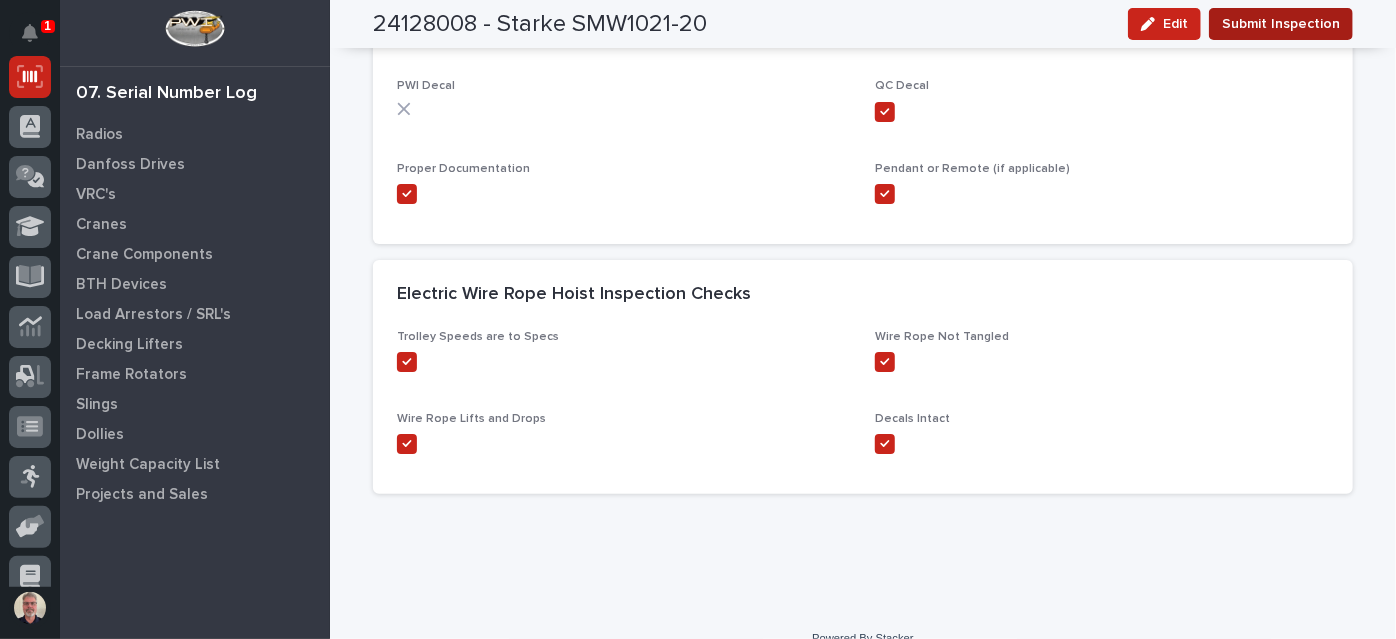 click on "Submit Inspection" at bounding box center (1281, 24) 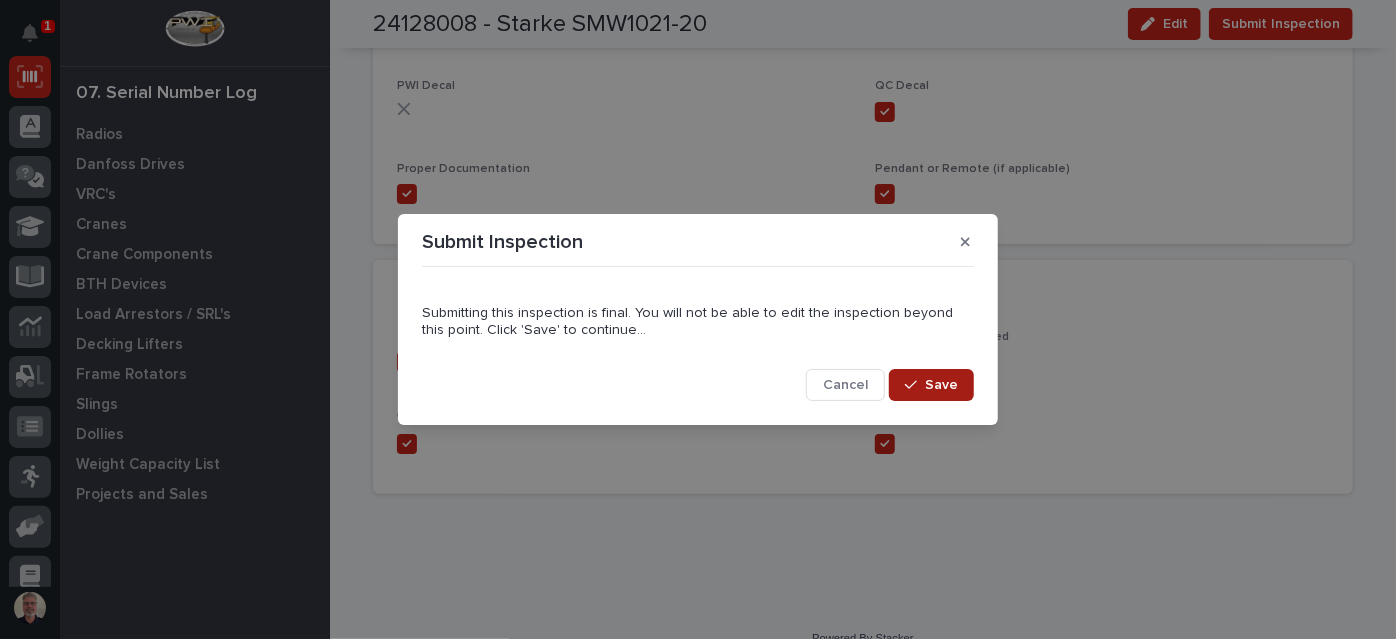 click on "Save" at bounding box center (931, 385) 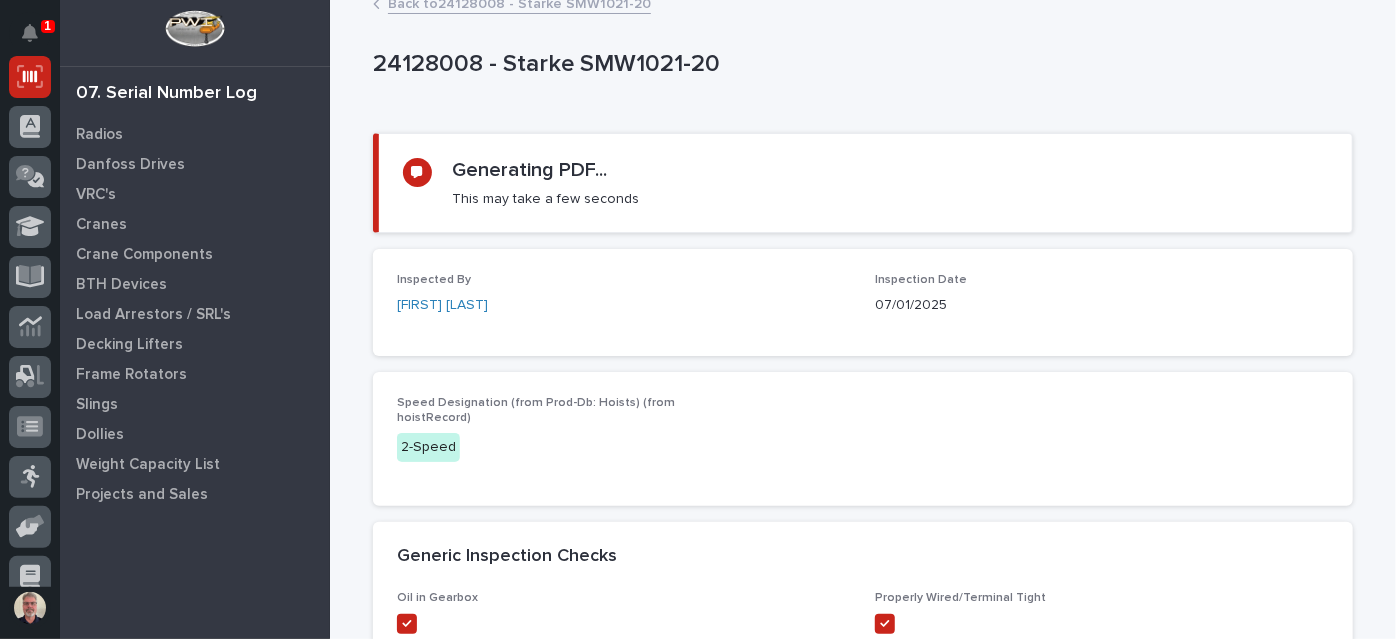 scroll, scrollTop: 0, scrollLeft: 0, axis: both 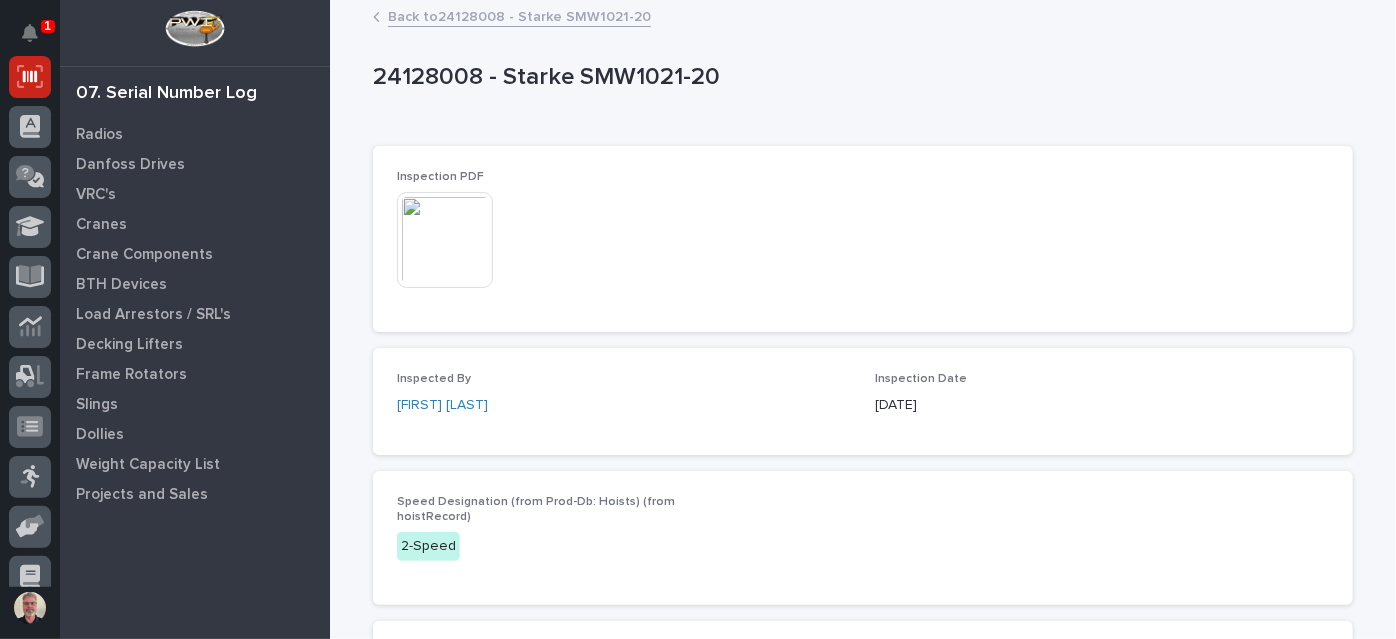 click at bounding box center (445, 240) 